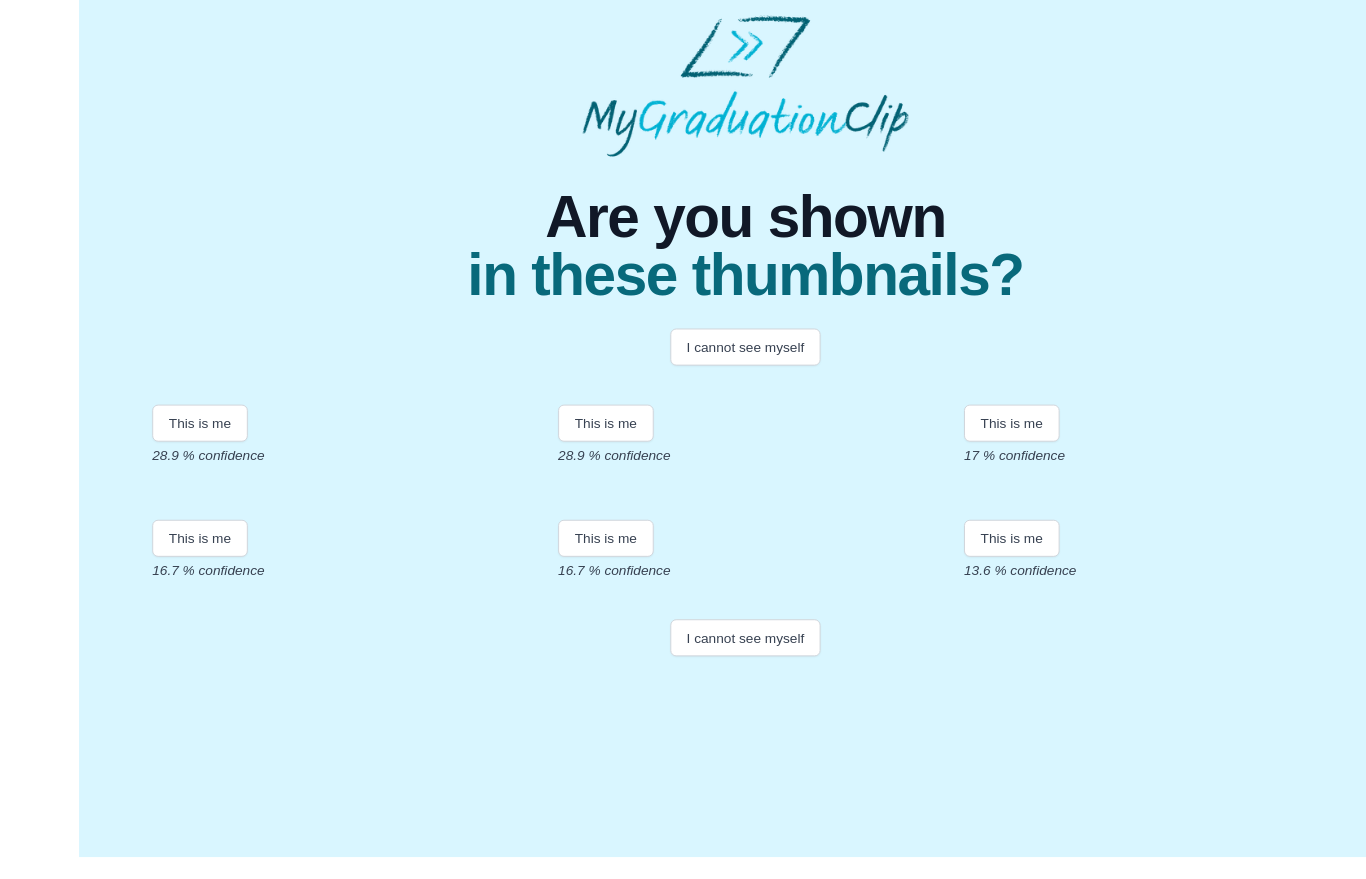 scroll, scrollTop: 250, scrollLeft: 0, axis: vertical 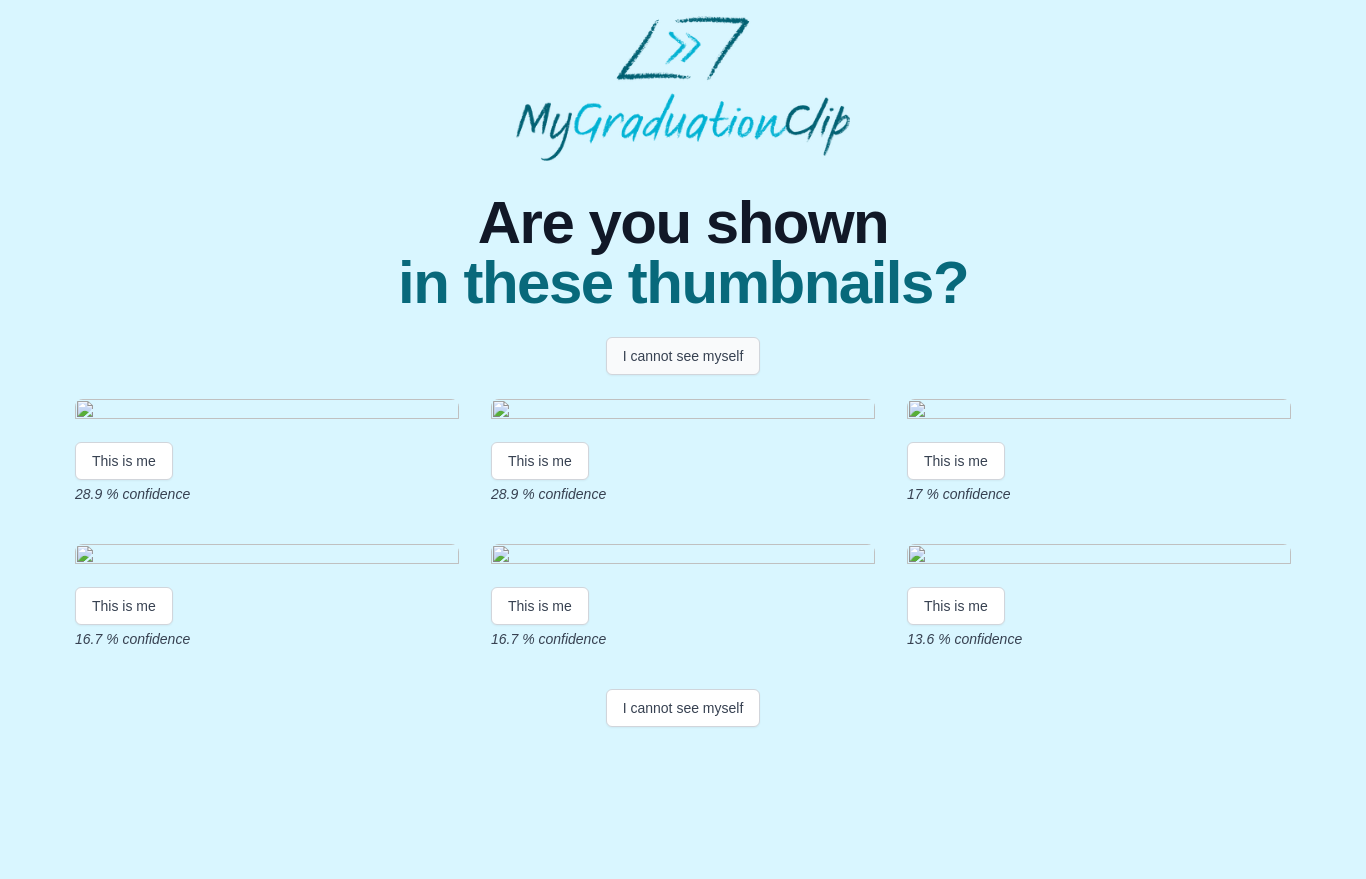 click on "I cannot see myself" at bounding box center (683, 356) 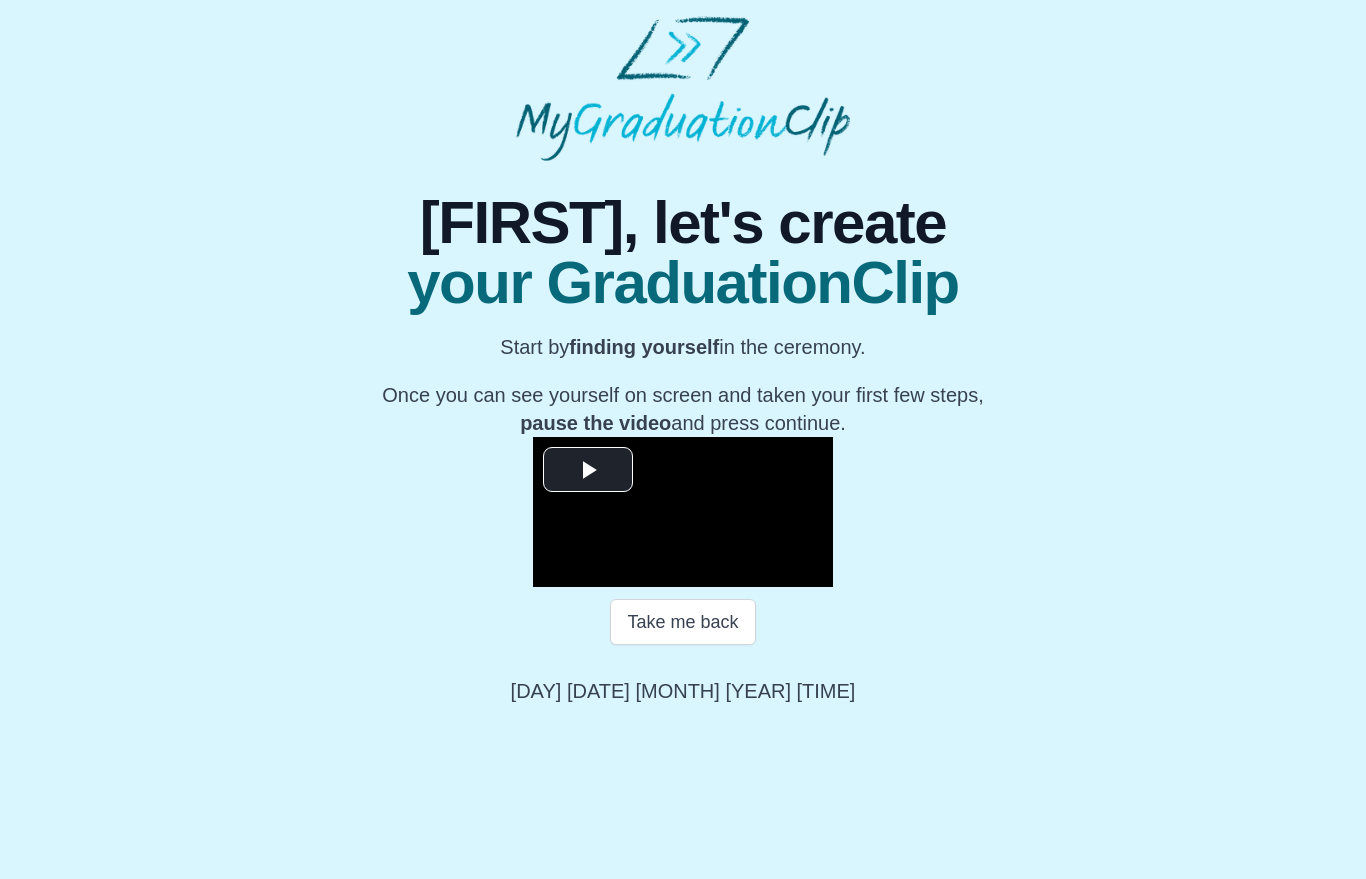 scroll, scrollTop: 77, scrollLeft: 0, axis: vertical 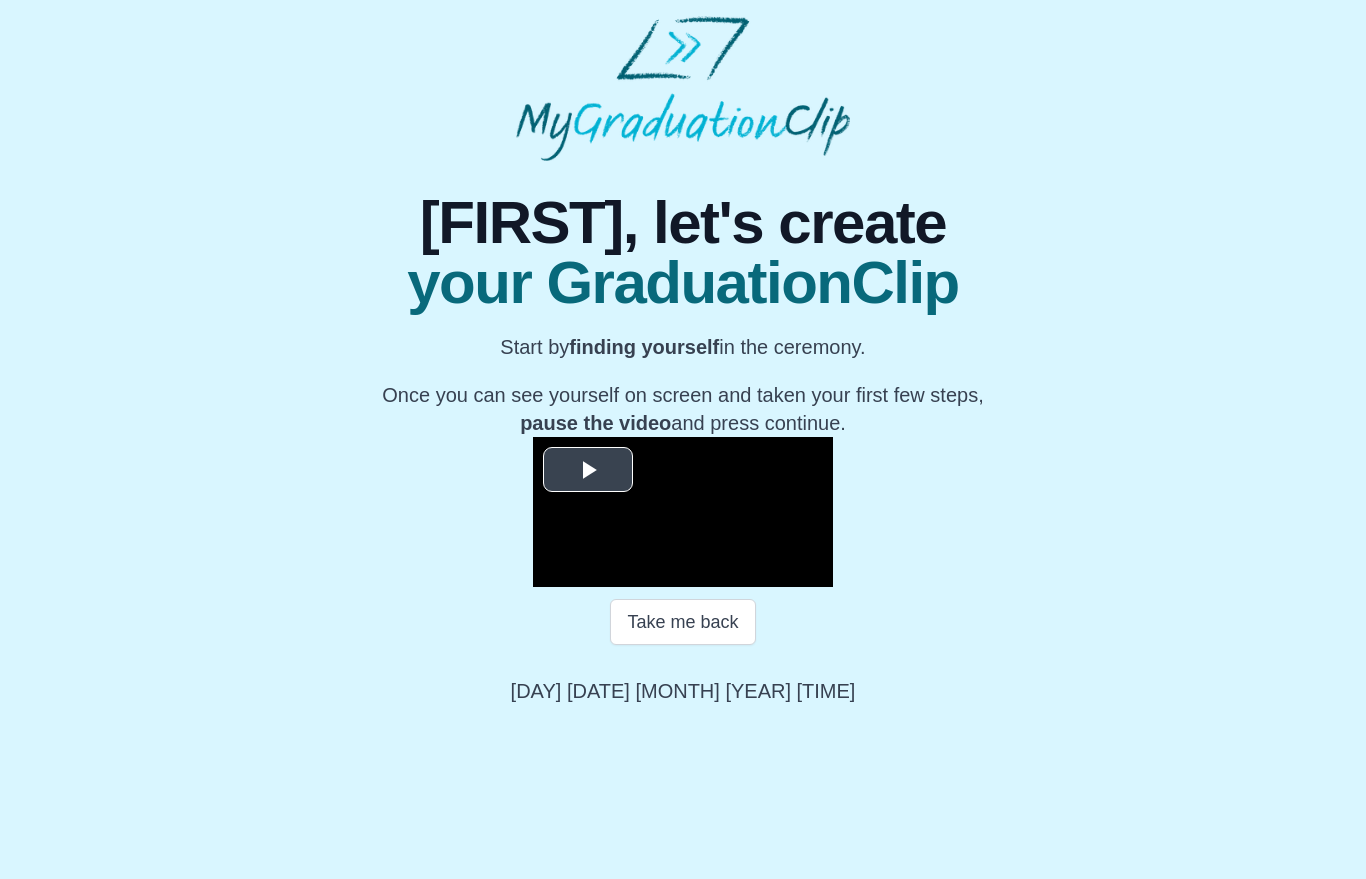 click at bounding box center [588, 470] 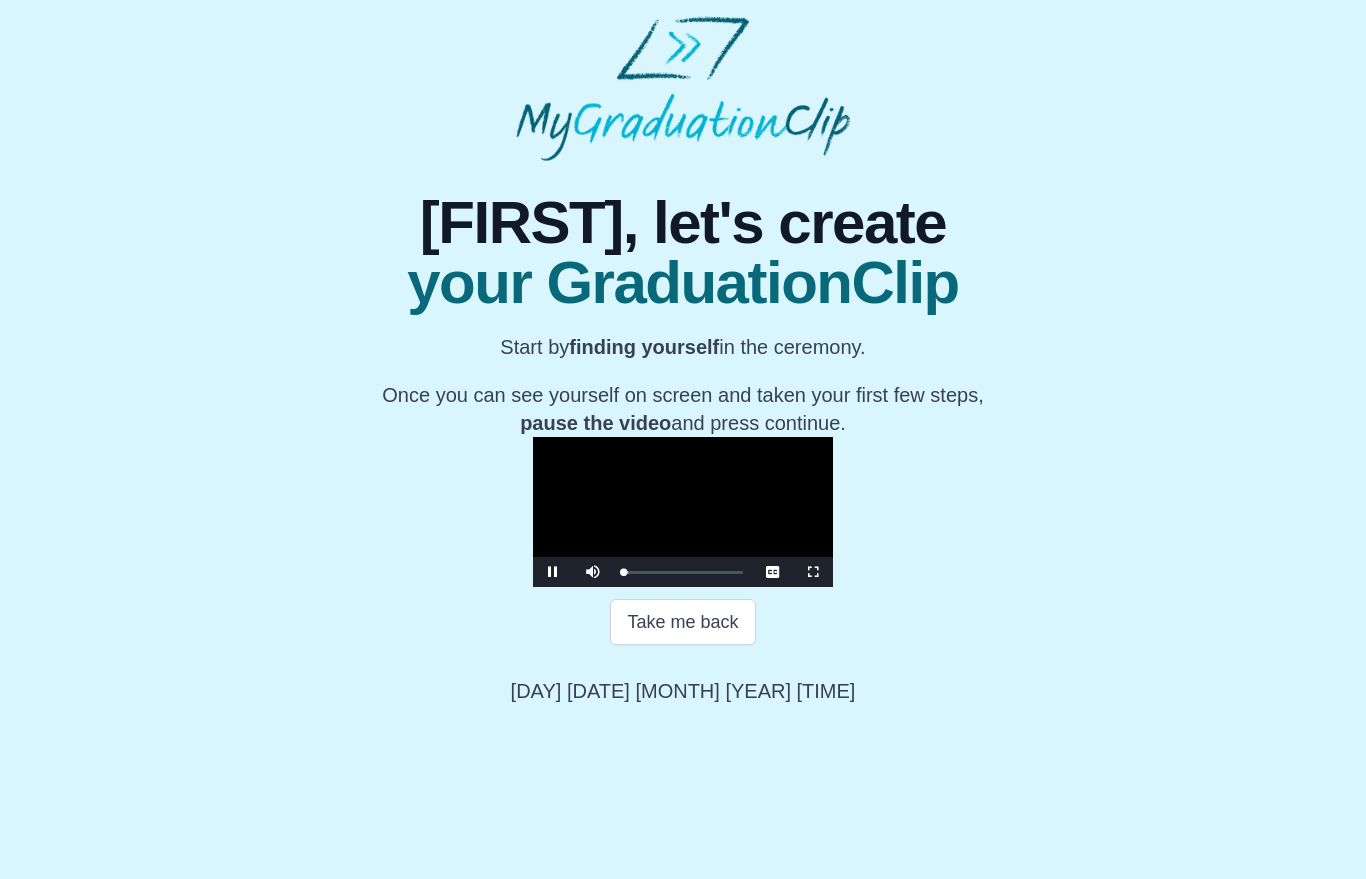 click at bounding box center [813, 572] 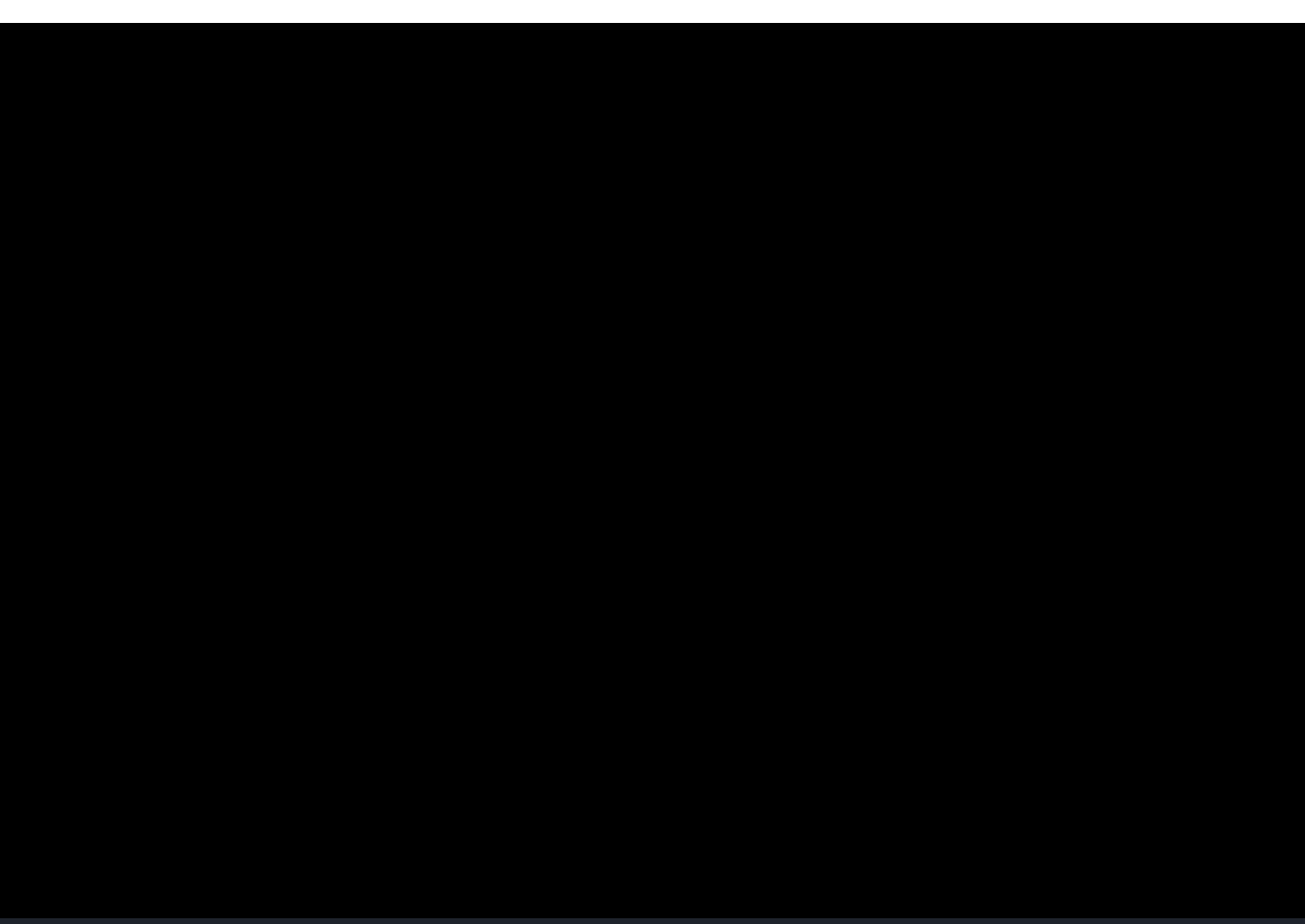 click on "**********" at bounding box center (652, 272) 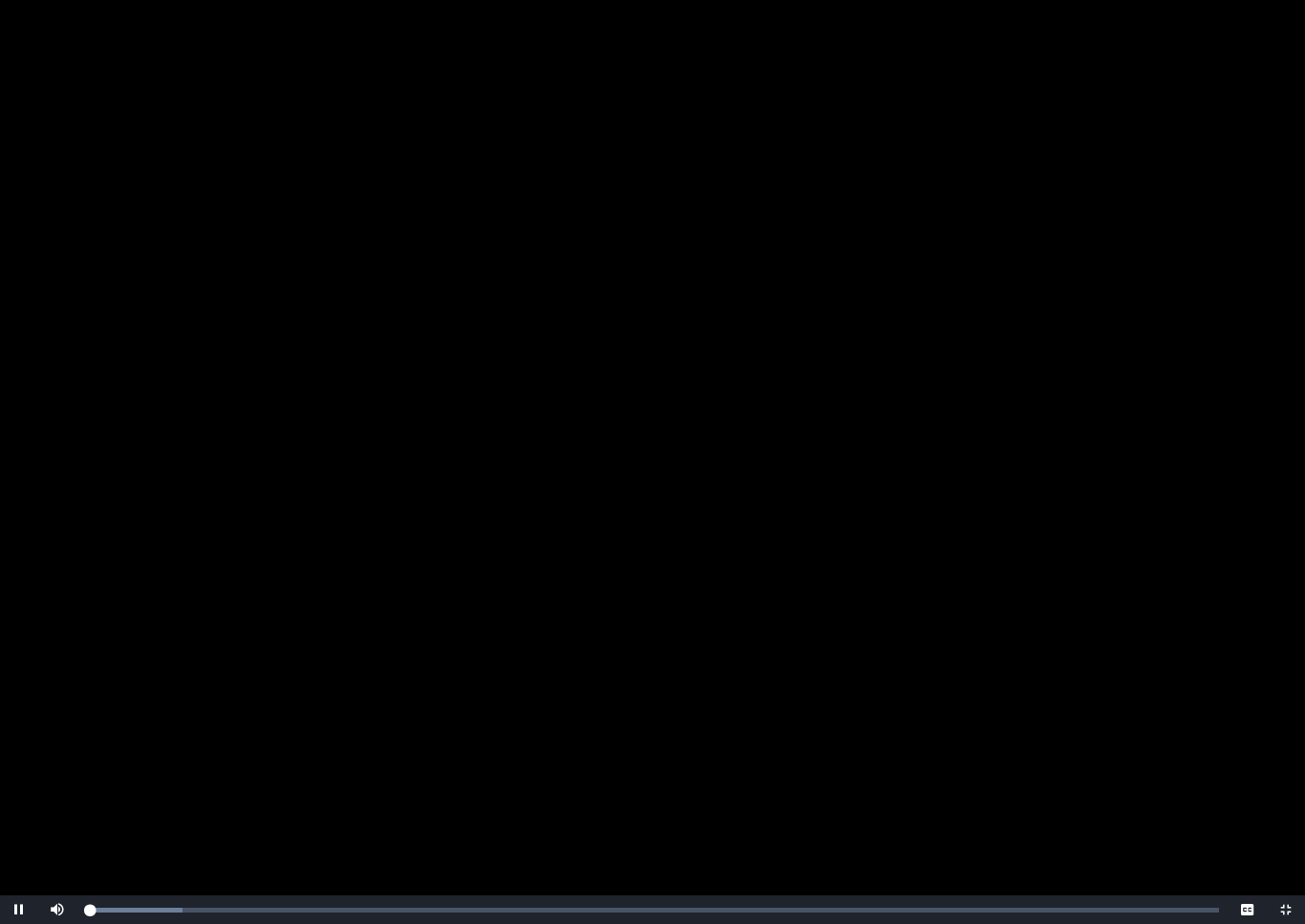 click on "Loaded : 0% Progress : 0%" at bounding box center [652, 910] 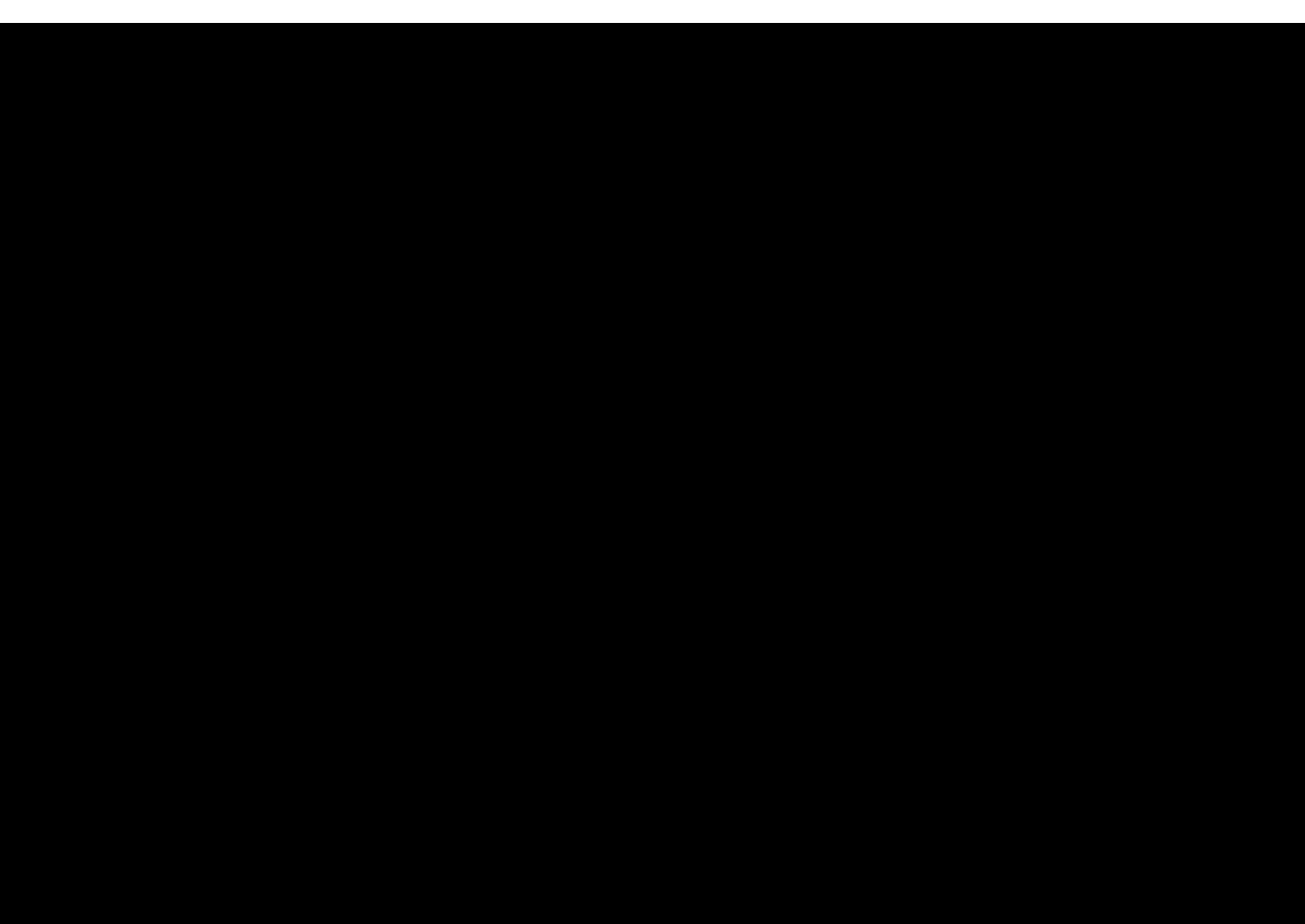 click at bounding box center (652, 462) 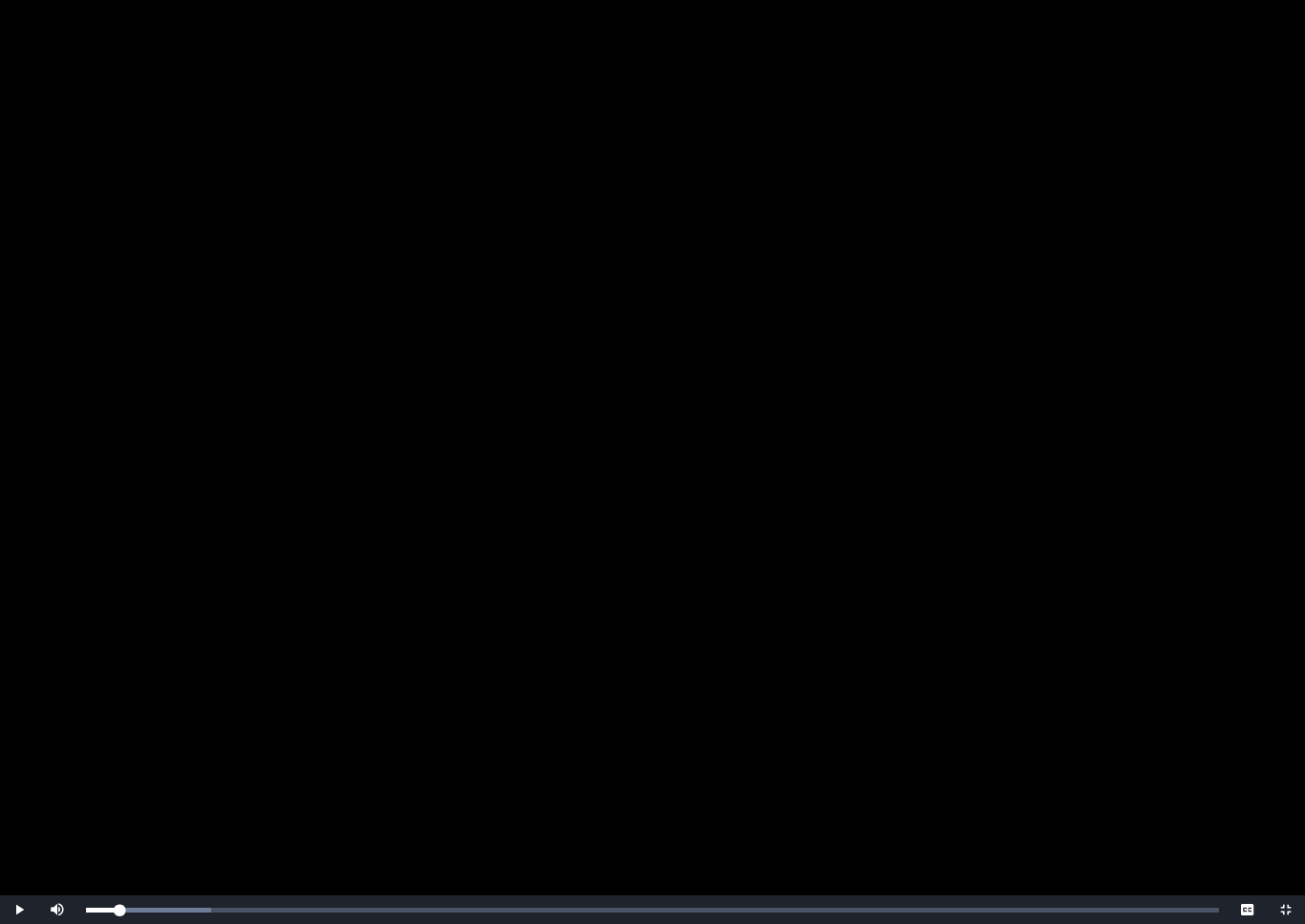 click at bounding box center [160, 910] 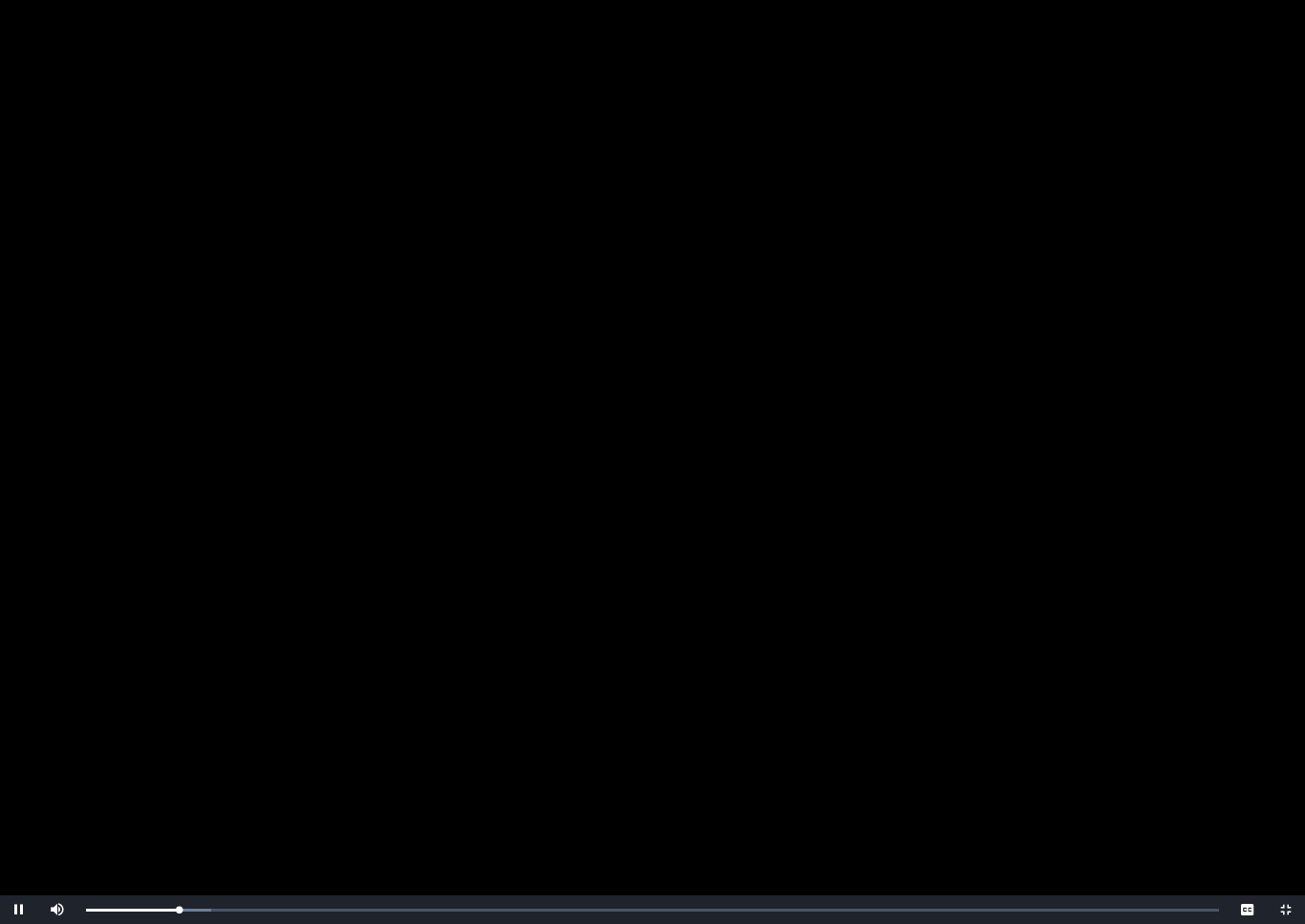click at bounding box center (652, 462) 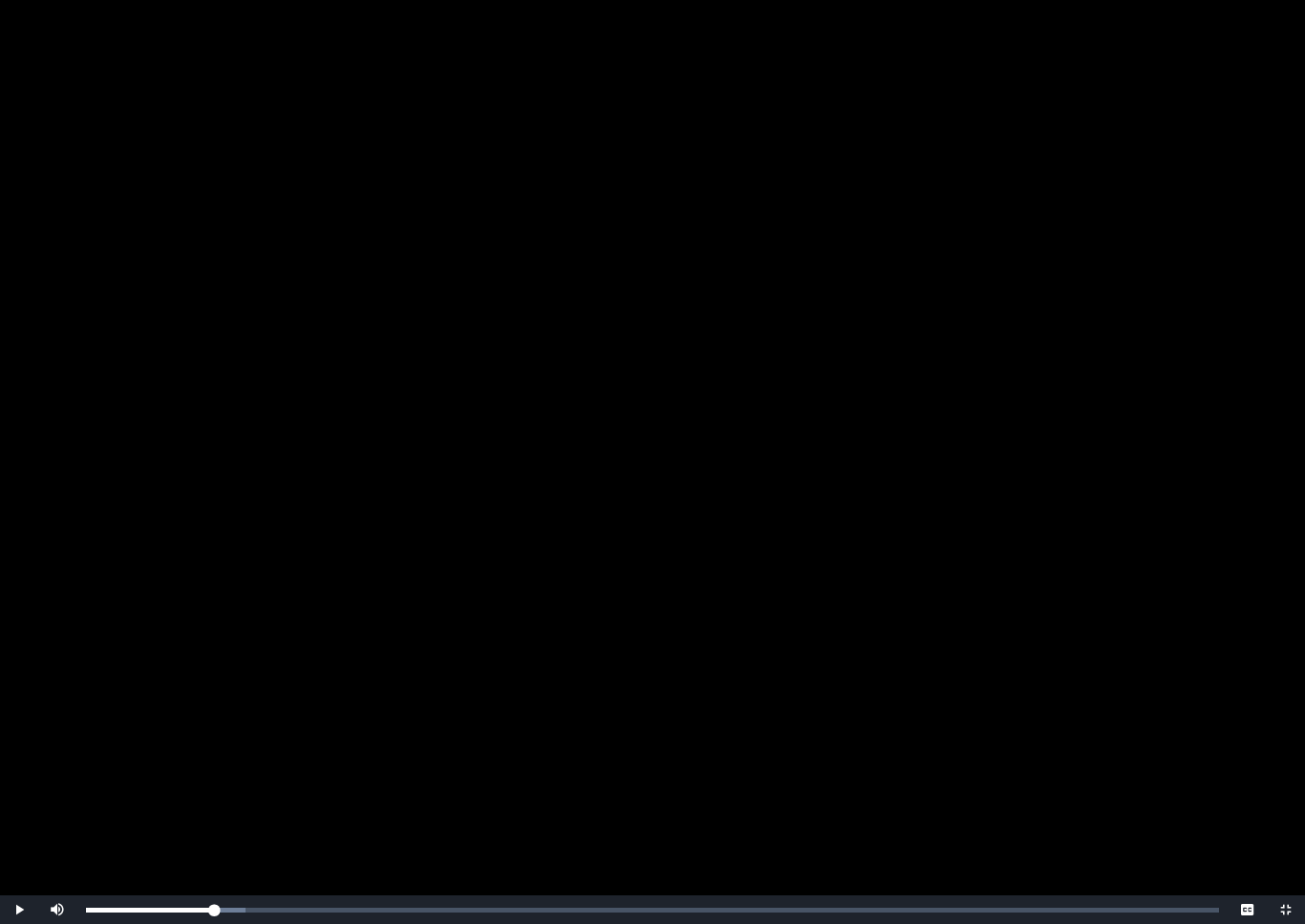 click on "Loaded : 0% Progress : 0%" at bounding box center (652, 910) 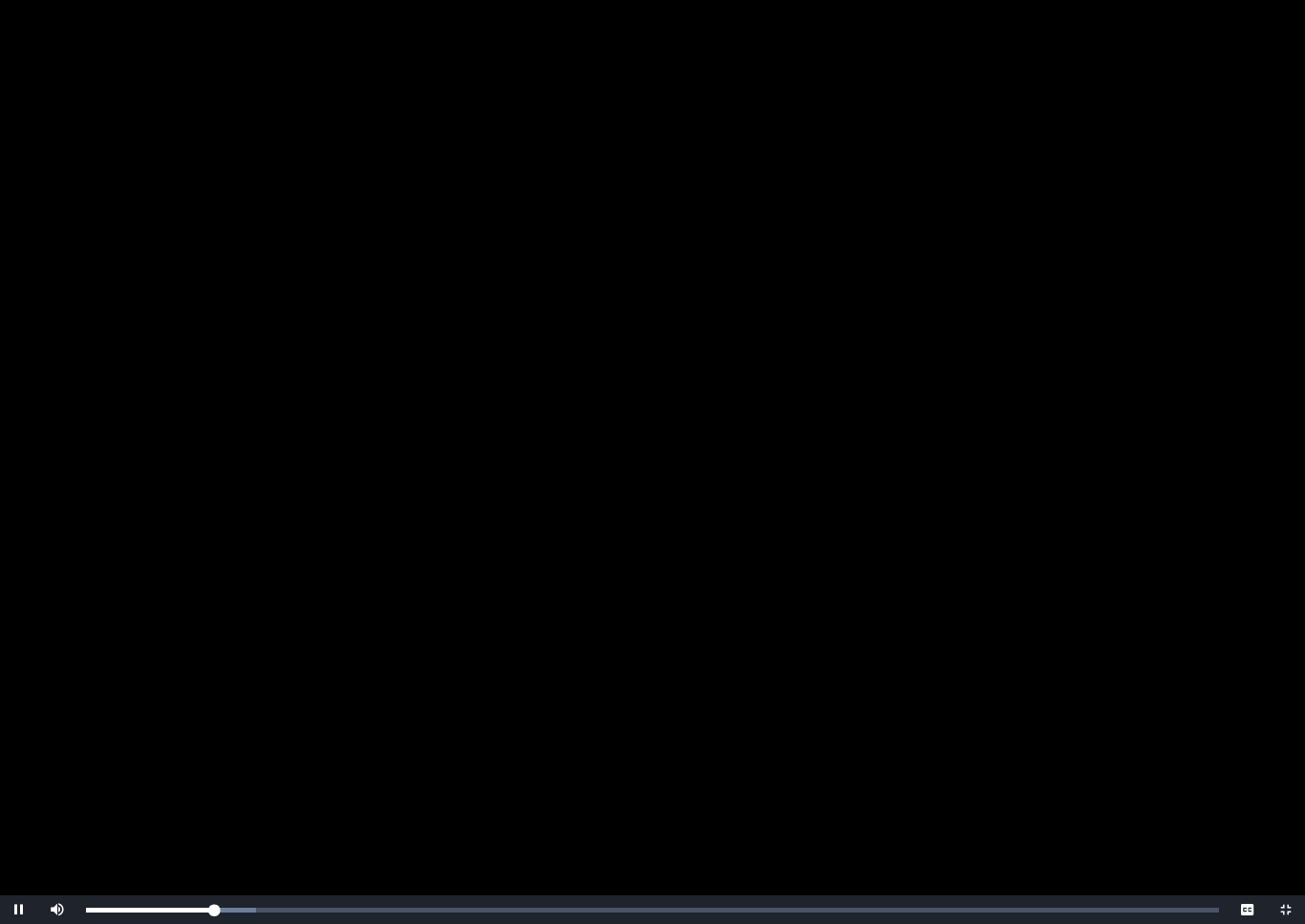 click on "Loaded : 0% Progress : 0%" at bounding box center (652, 910) 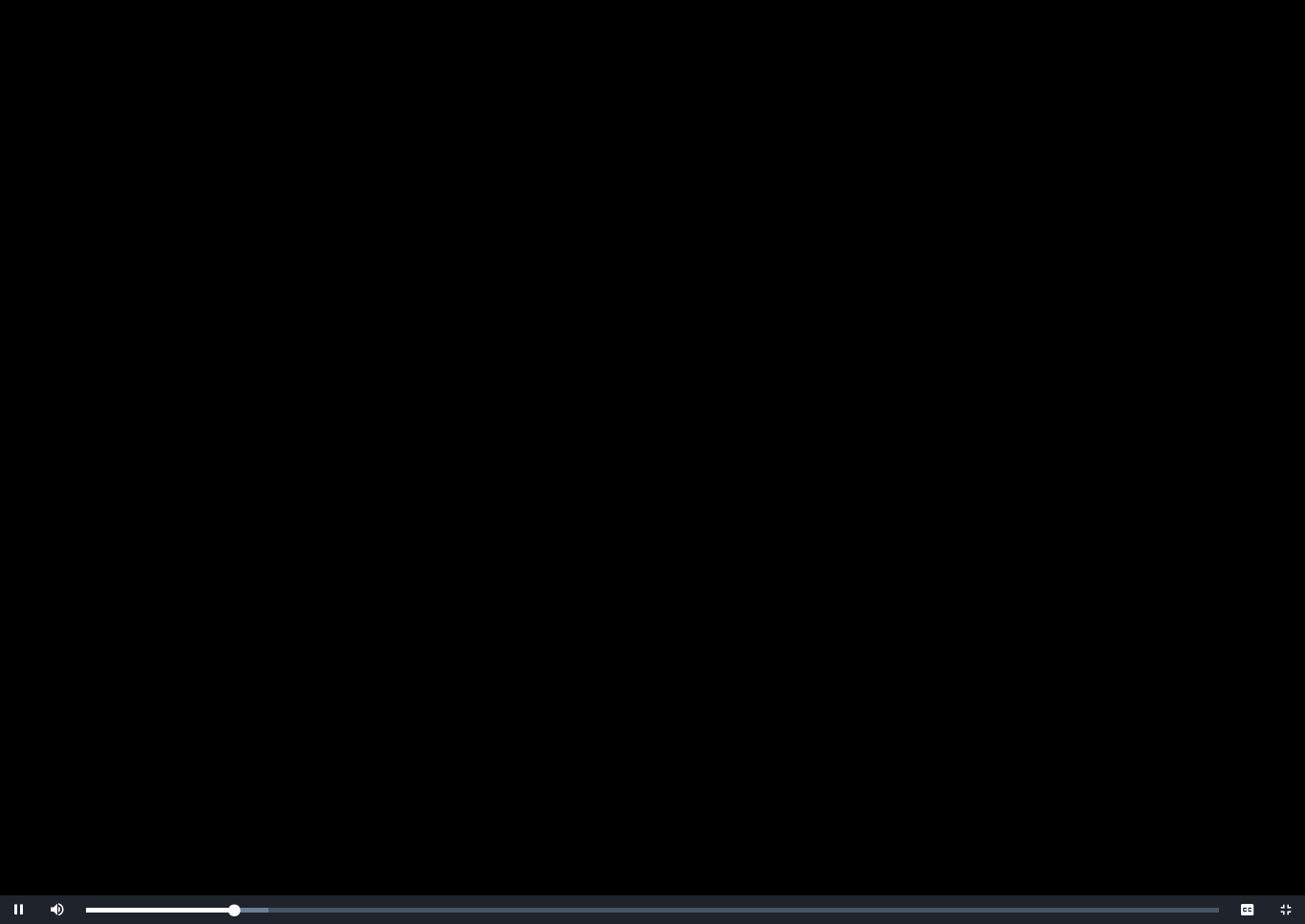 click on "Loaded : 0% Progress : 0%" at bounding box center (652, 910) 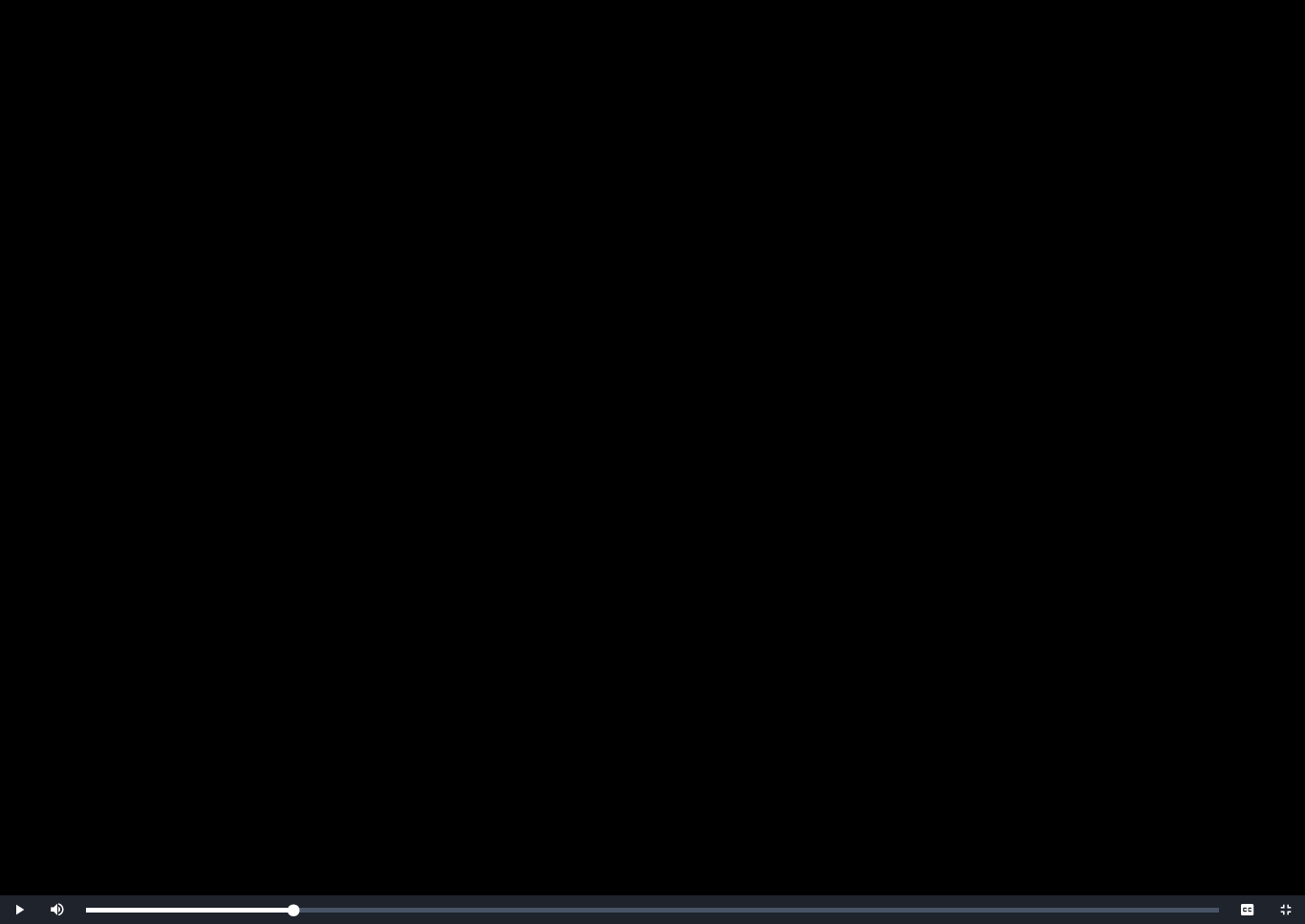 click on "Loaded : 0% Progress : 0%" at bounding box center (652, 910) 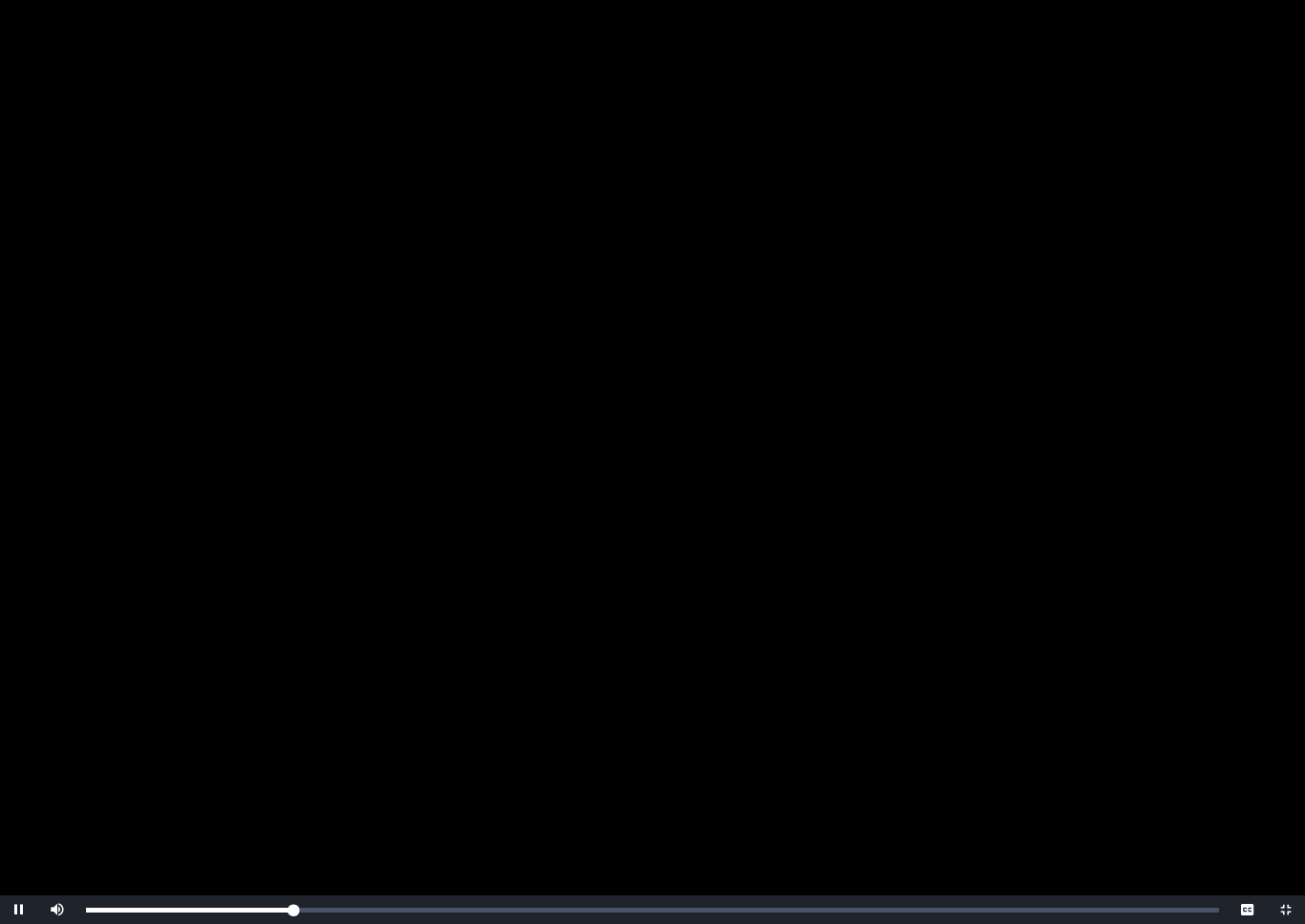 click on "Loaded : 0% Progress : 0%" at bounding box center (652, 910) 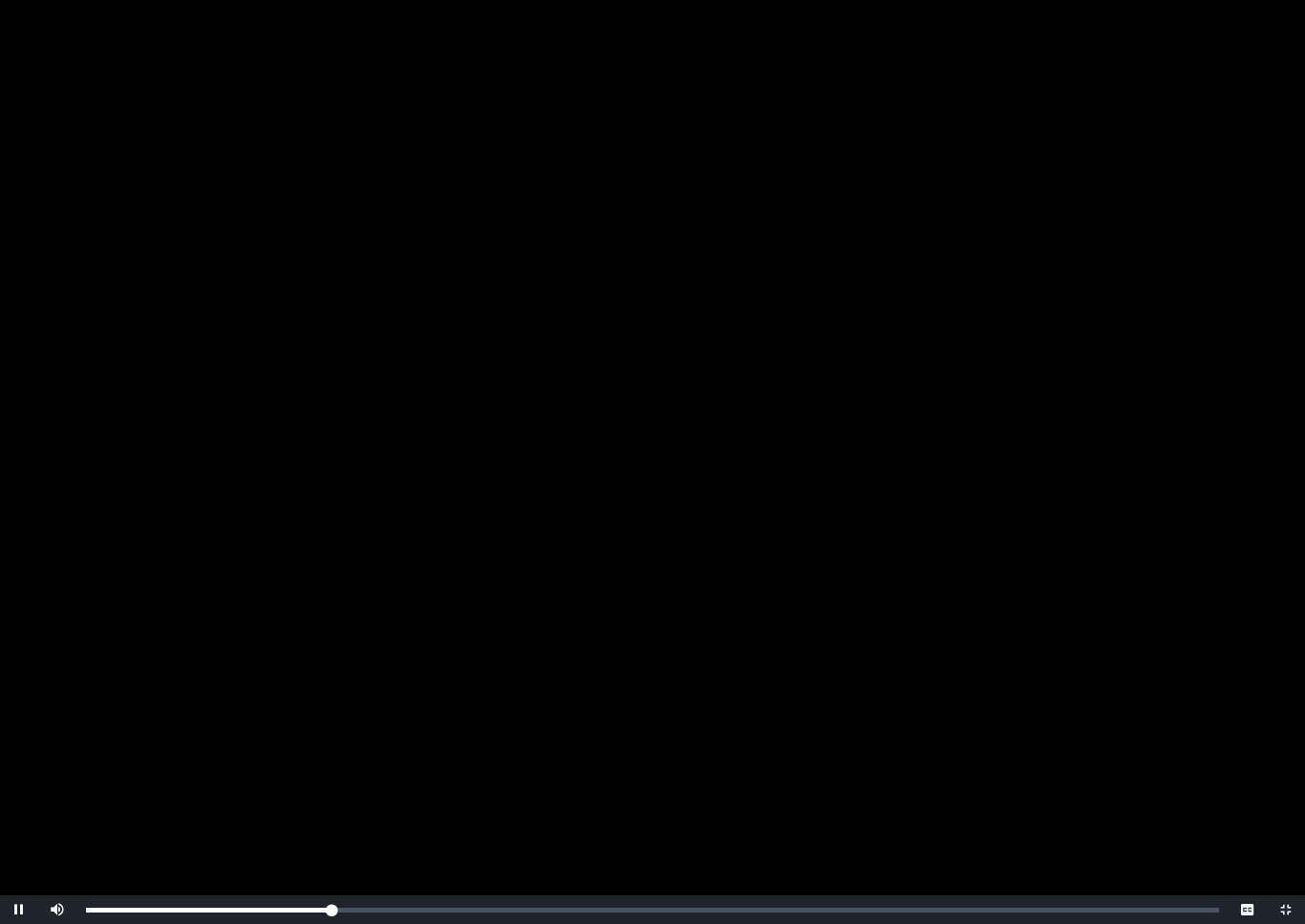 click on "Loaded : 0% Progress : 0%" at bounding box center [652, 910] 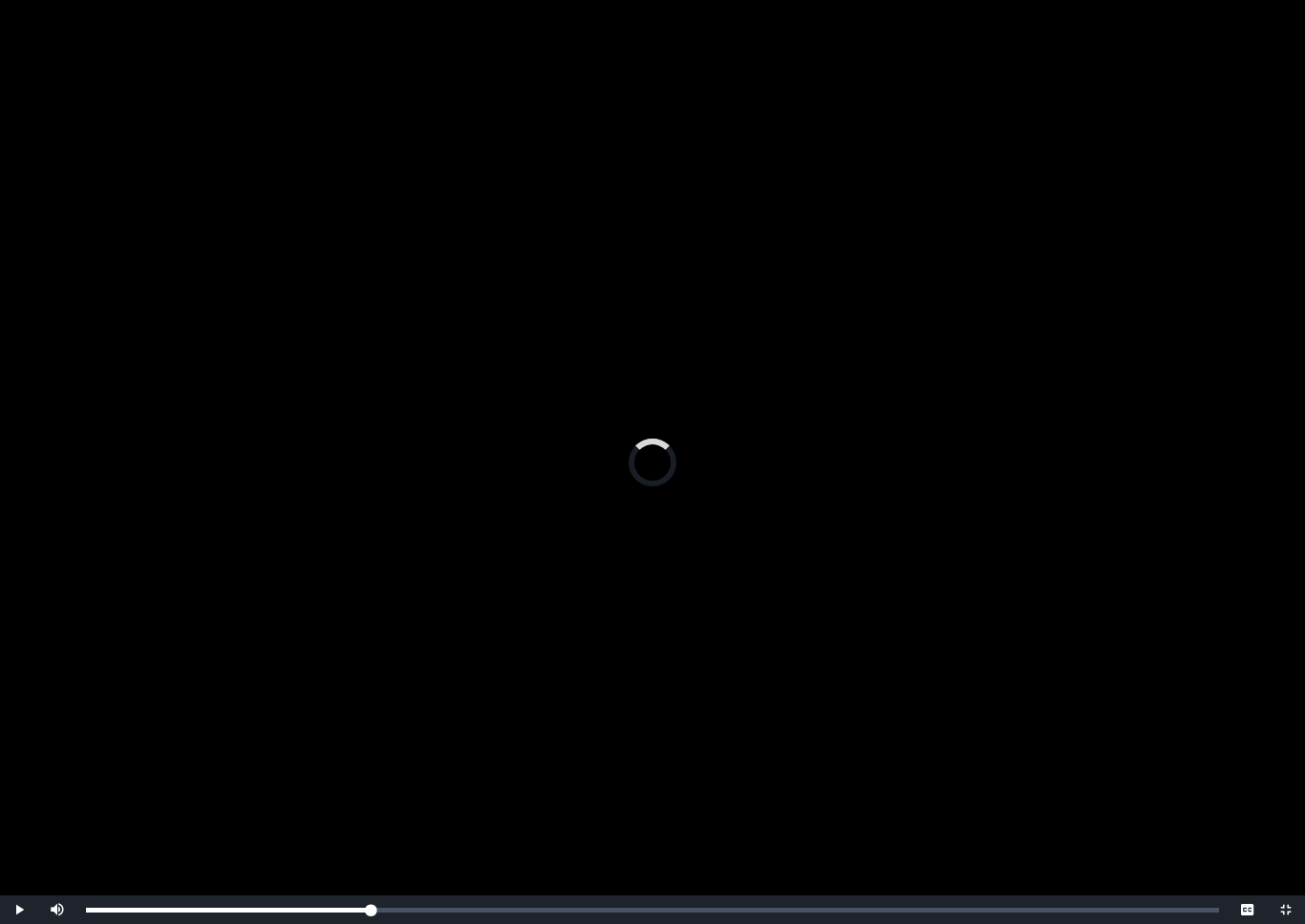 click on "Loaded : 0% Progress : 0%" at bounding box center [652, 910] 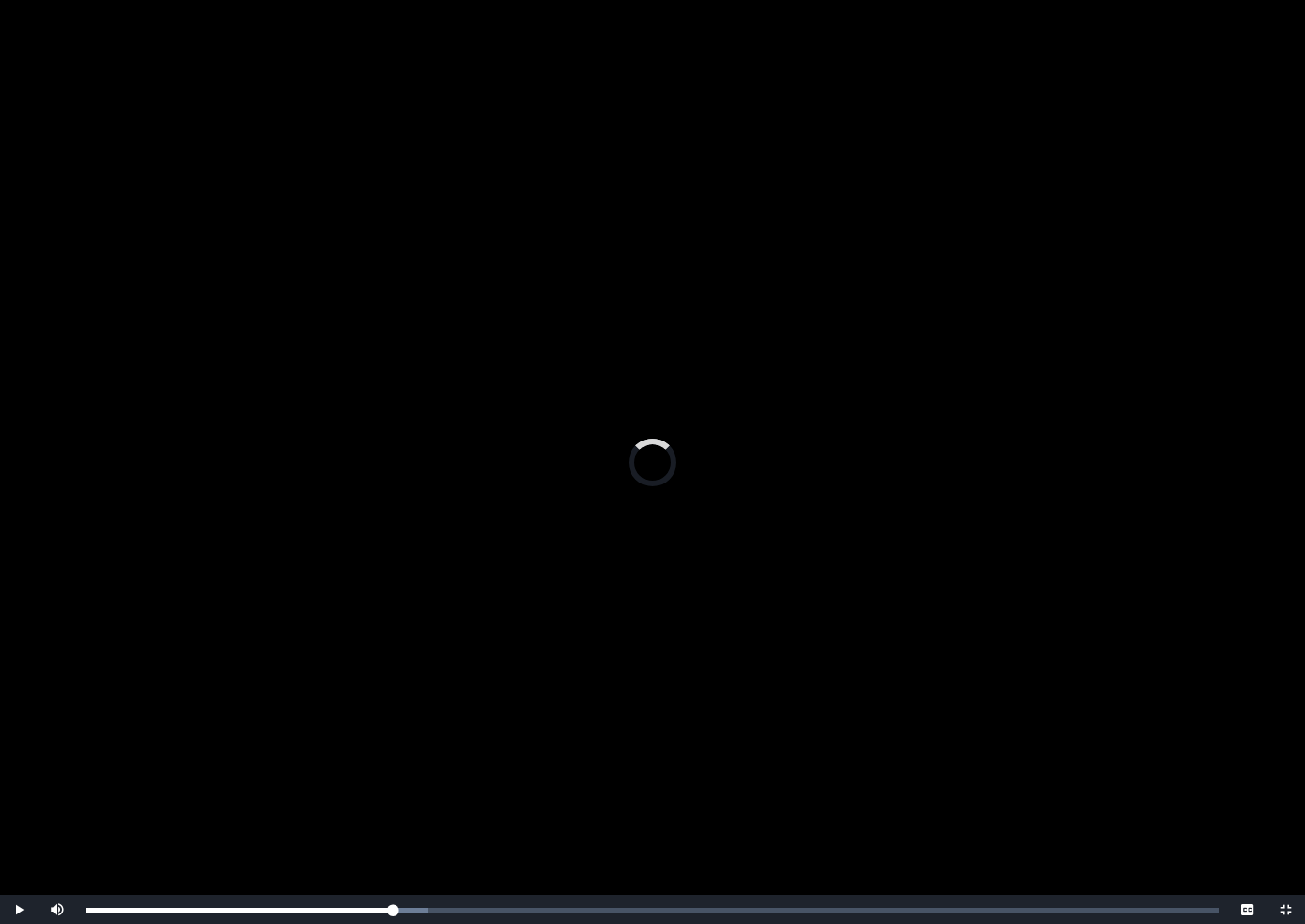click on "Loaded : 0% Progress : 0%" at bounding box center [652, 910] 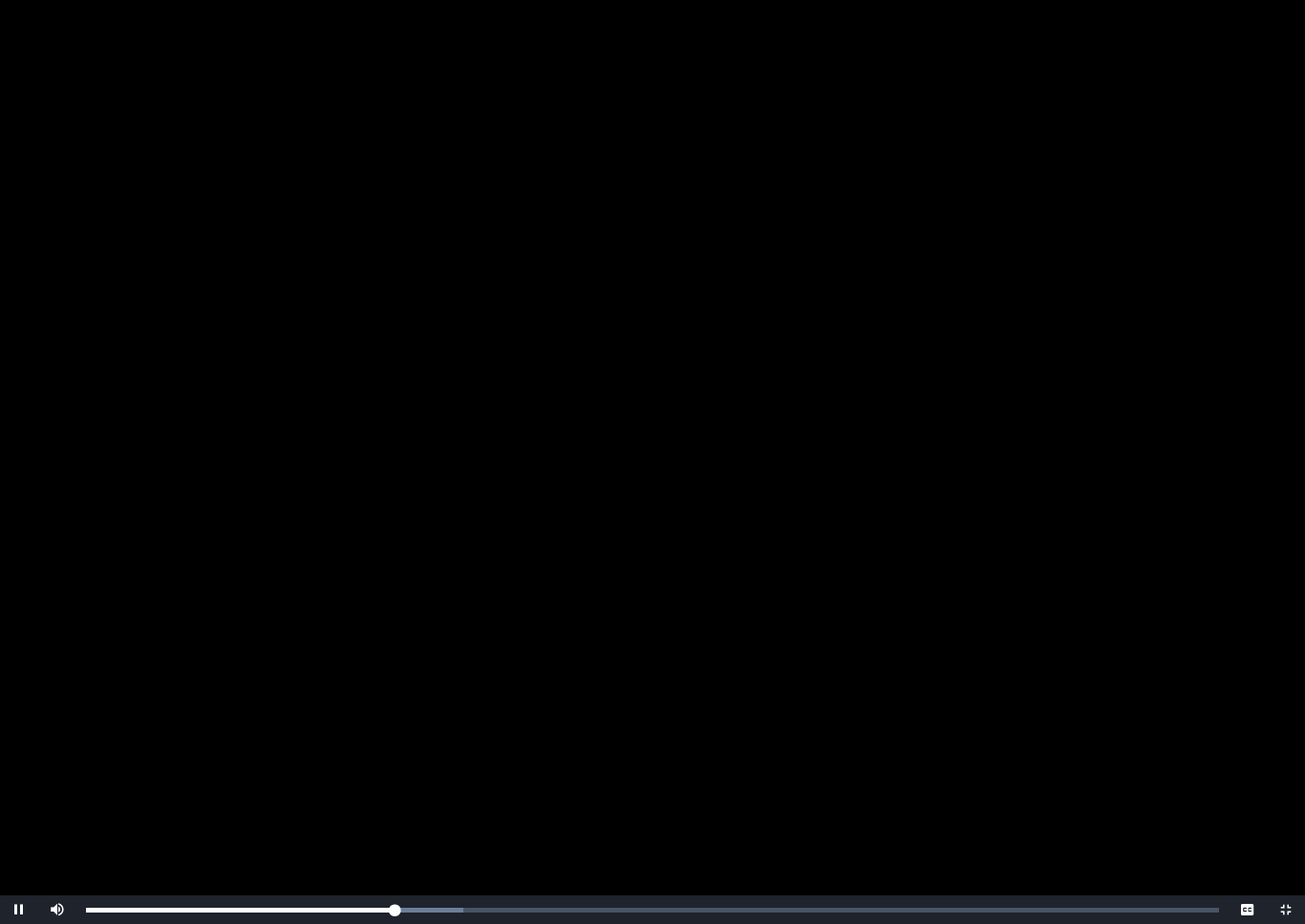 click on "Progress : 0%" at bounding box center (240, 910) 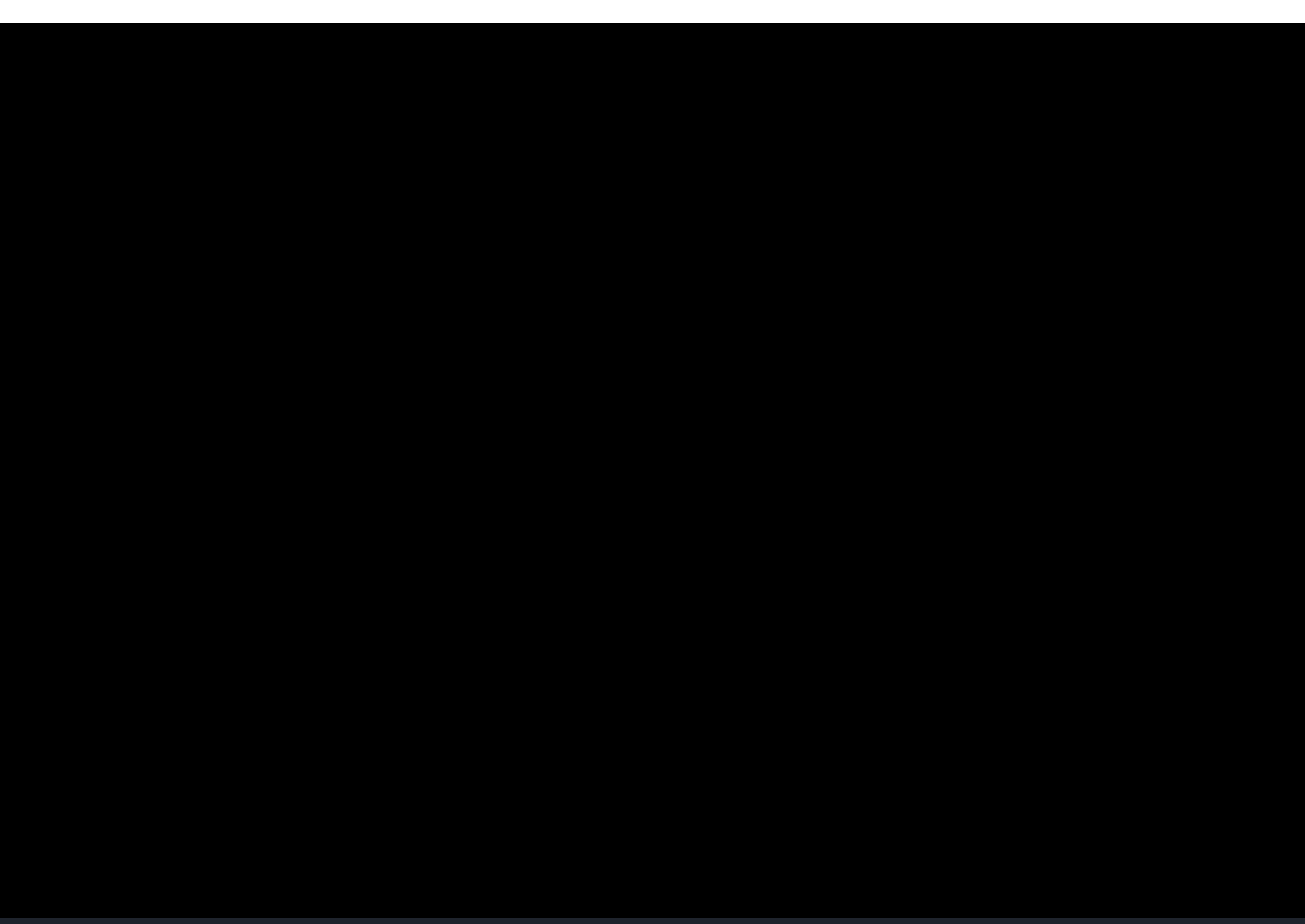 click at bounding box center [652, 462] 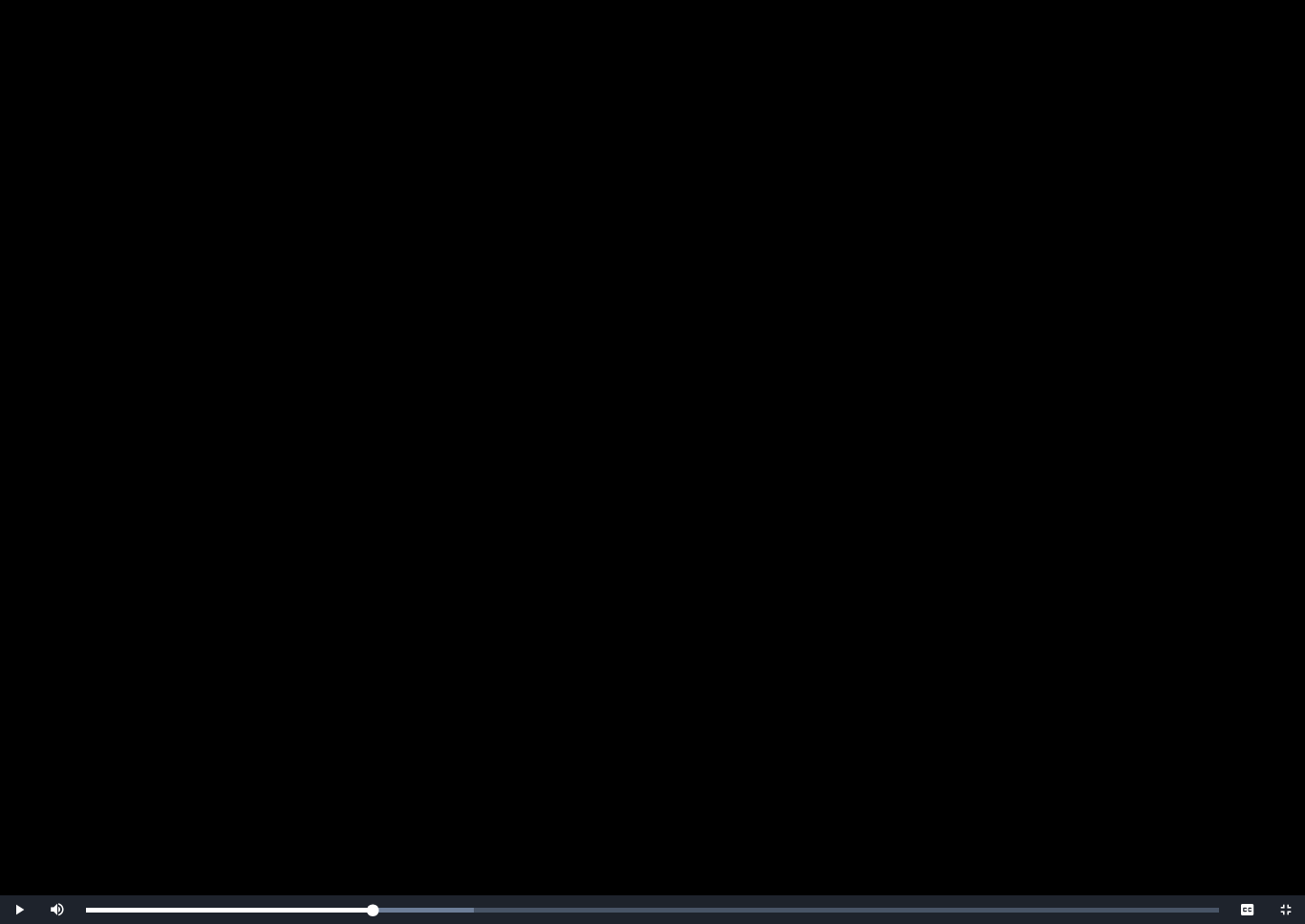 click on "Loaded : 0% Progress : 0%" at bounding box center [652, 910] 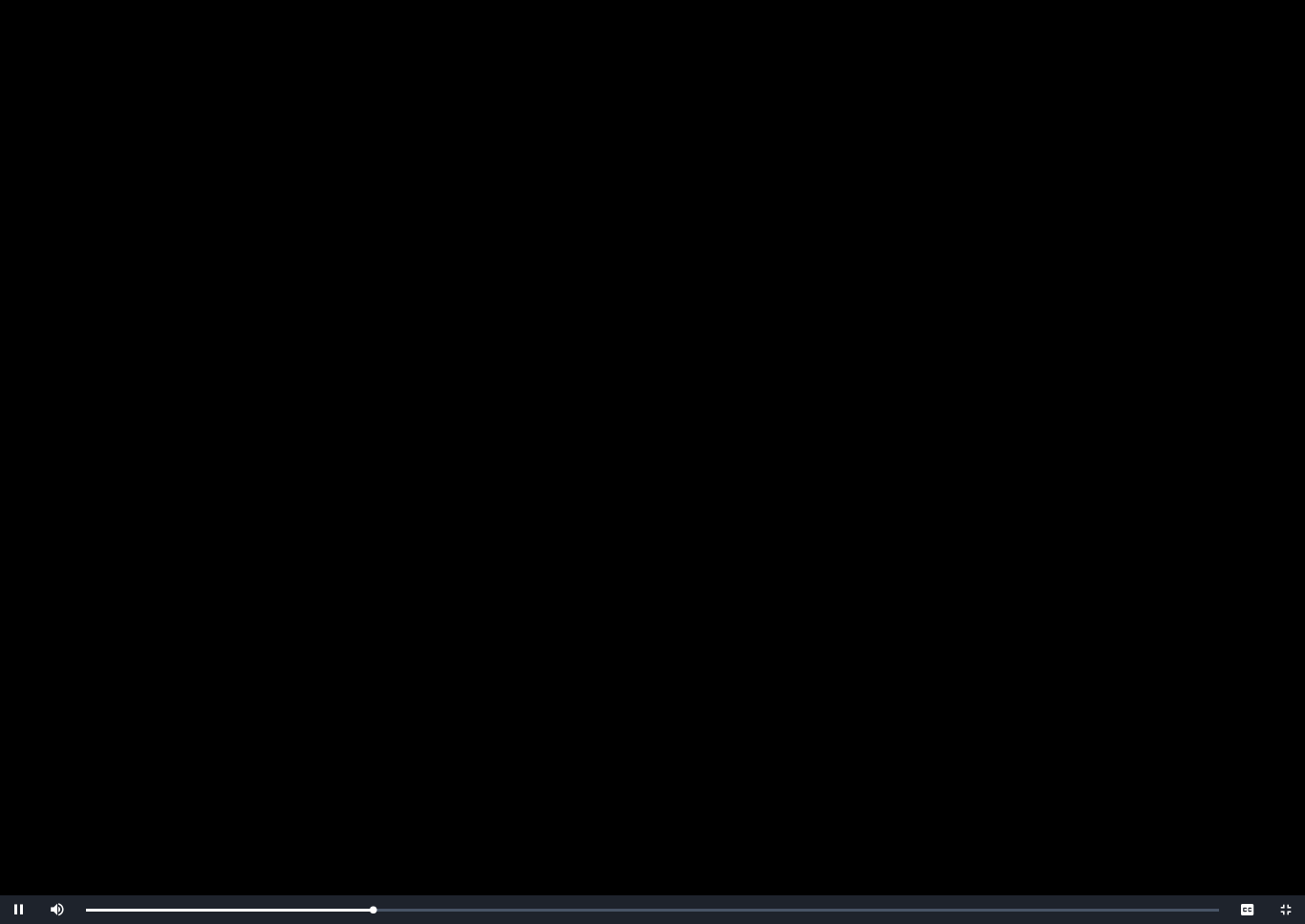 click at bounding box center [652, 462] 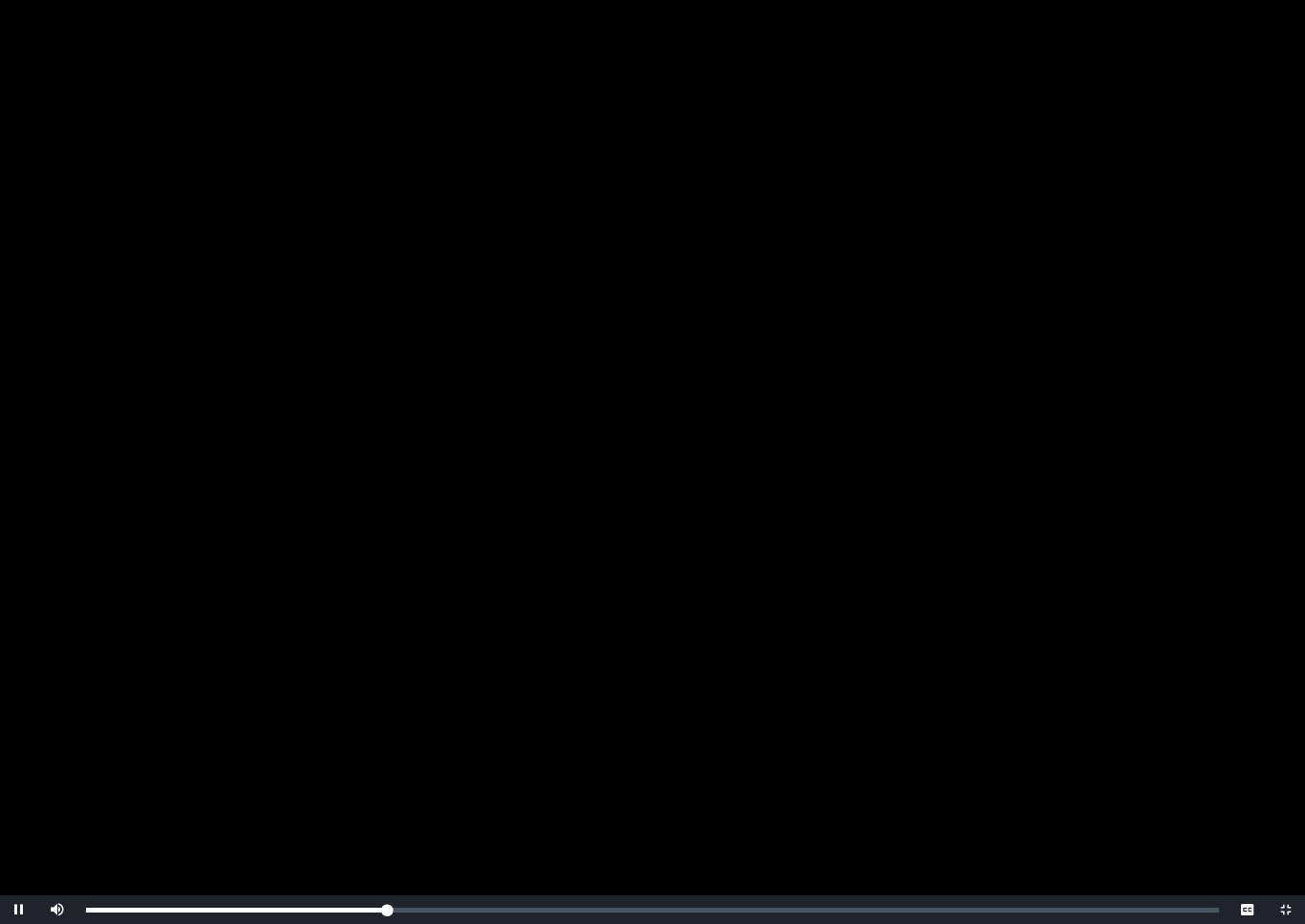 click on "**********" at bounding box center [652, 306] 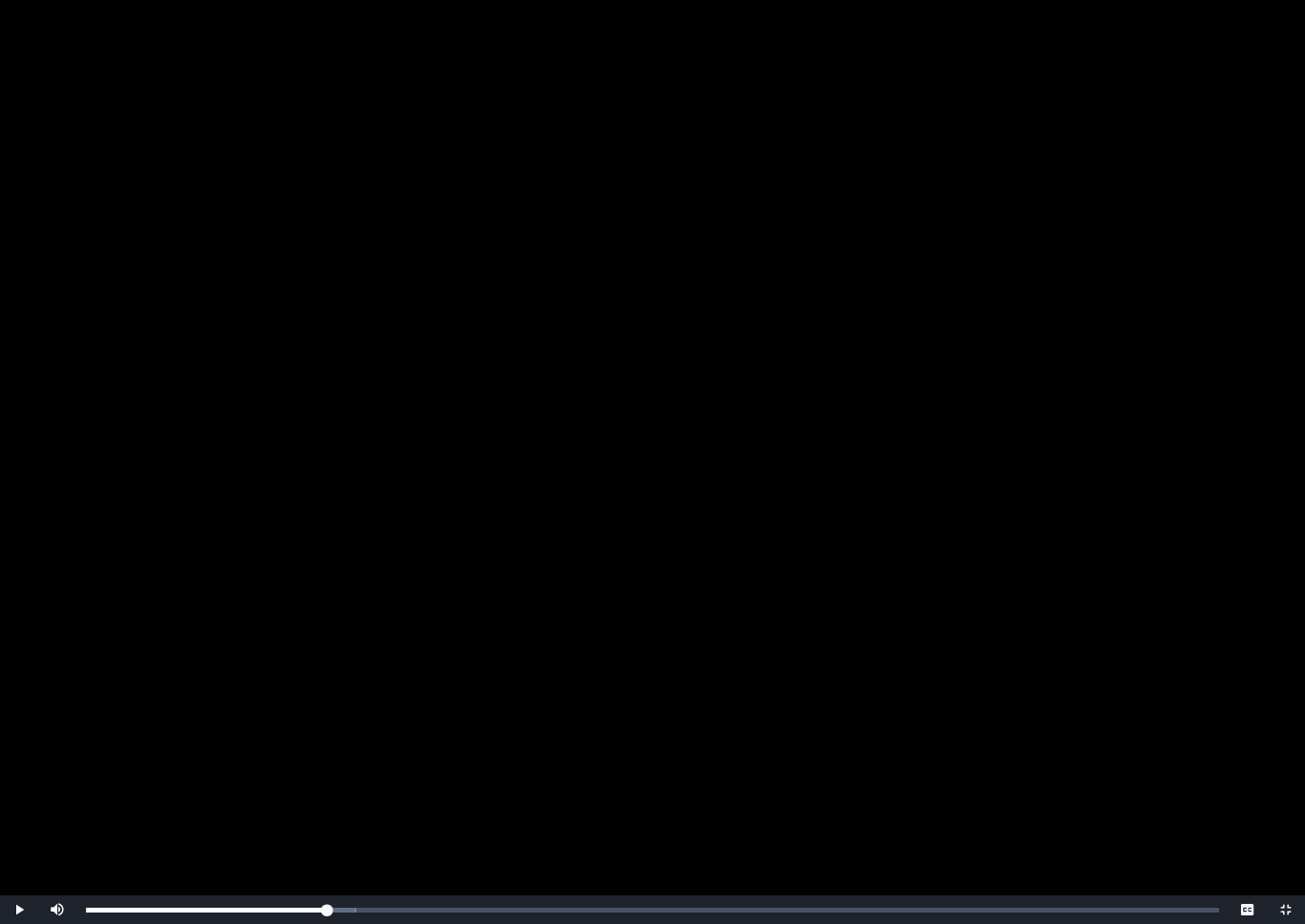 click on "Progress : 0%" at bounding box center [206, 910] 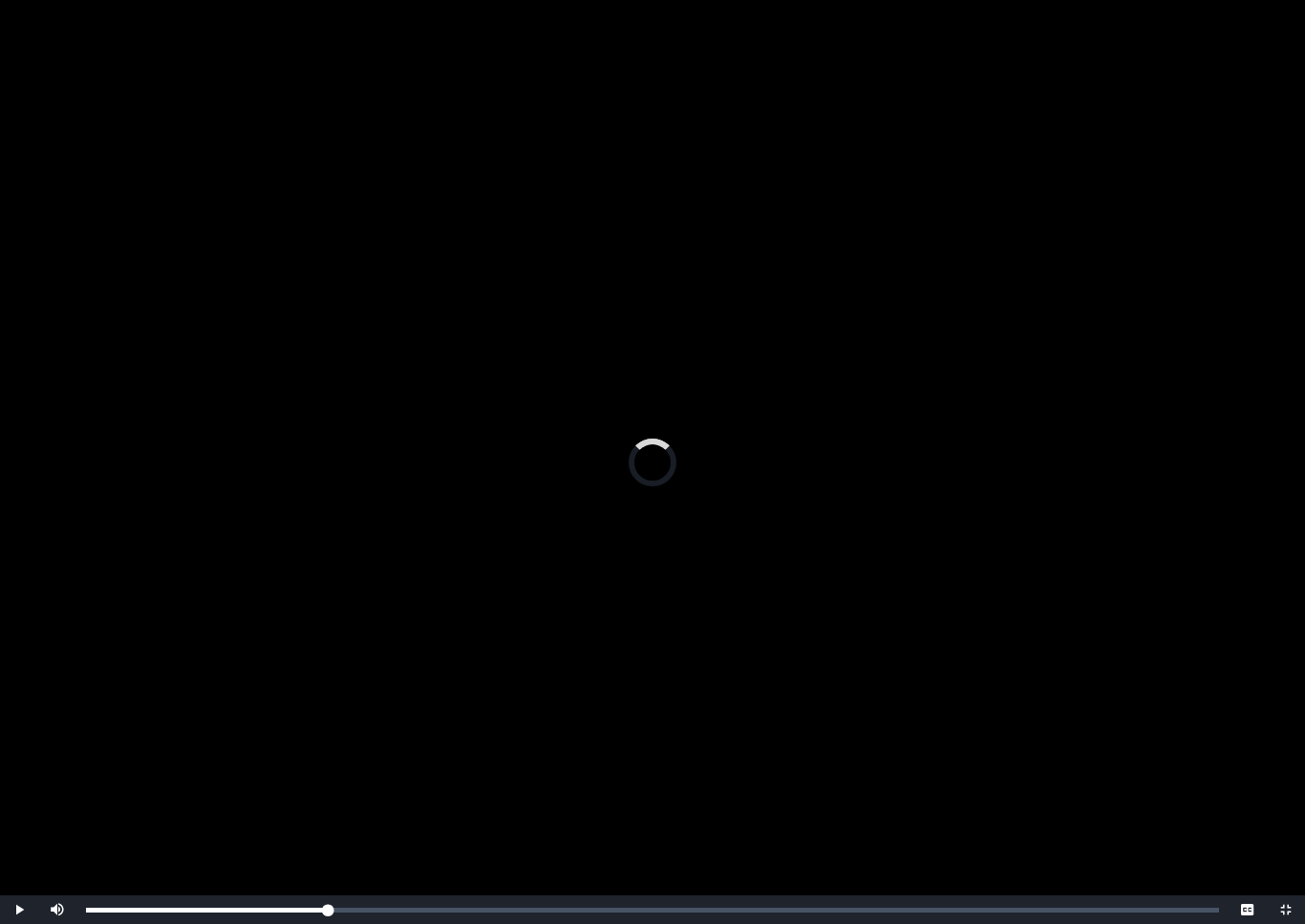 click on "Progress : 0%" at bounding box center (206, 910) 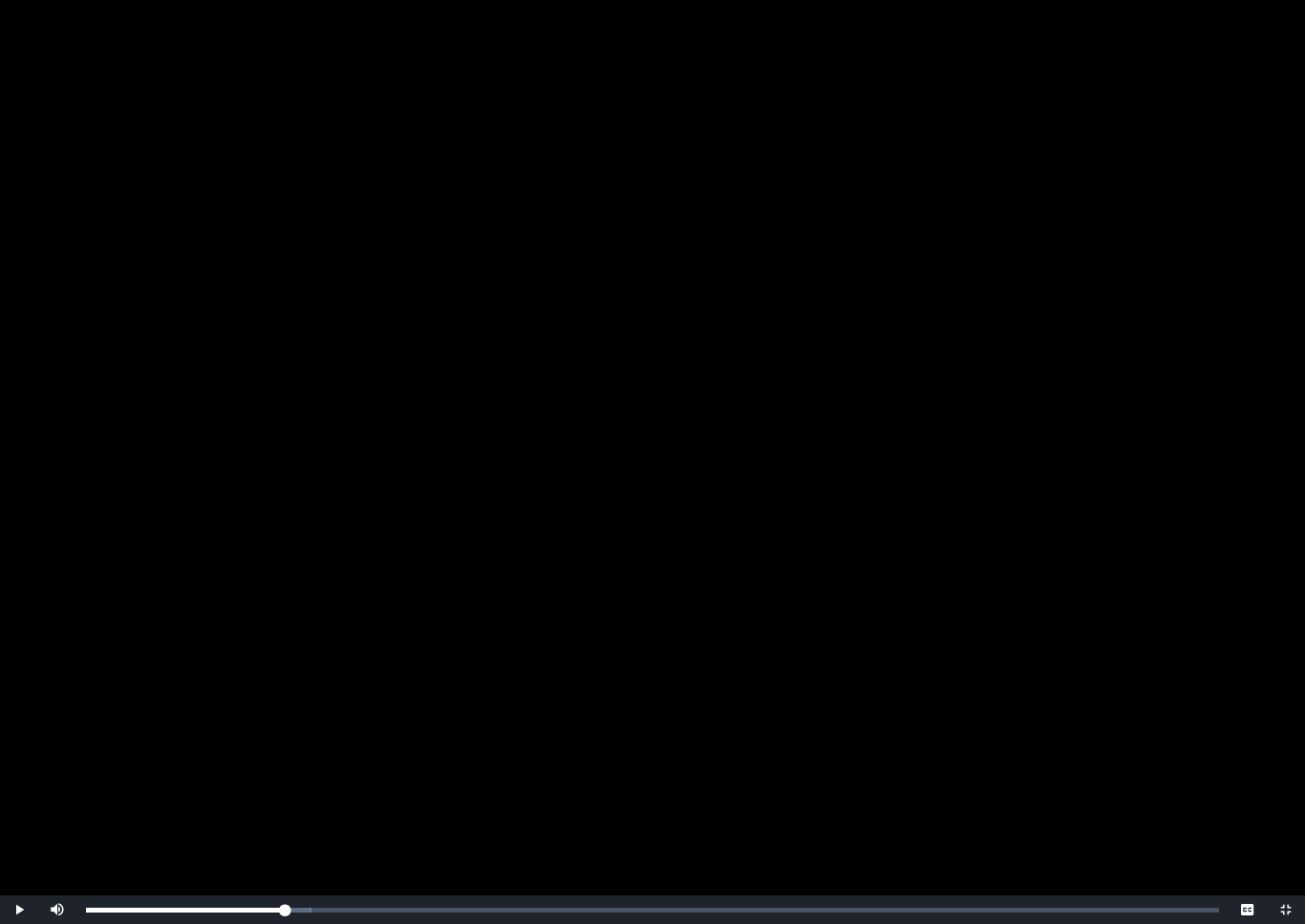 click on "Progress : 0%" at bounding box center (185, 910) 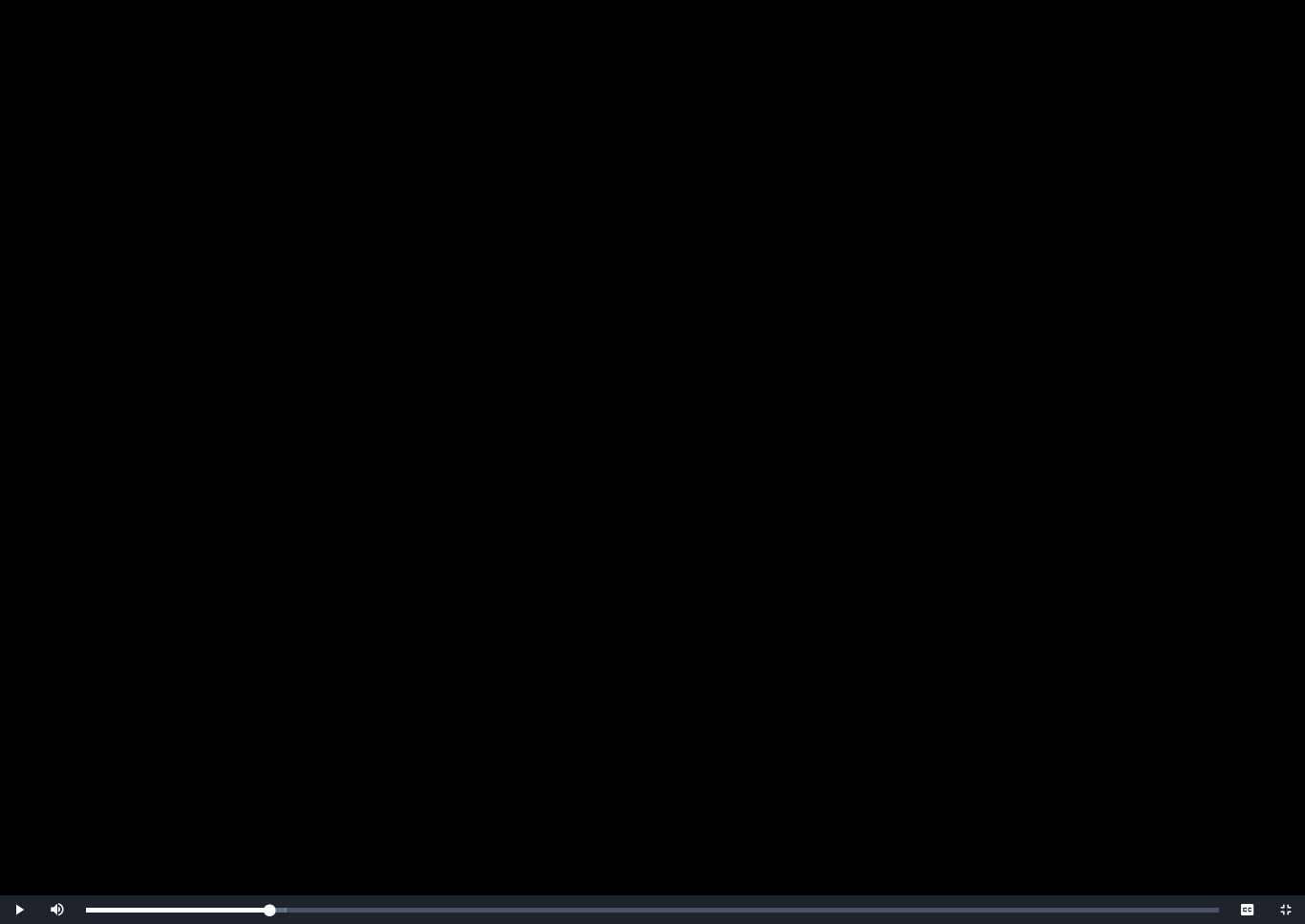 click on "Progress : 0%" at bounding box center [178, 910] 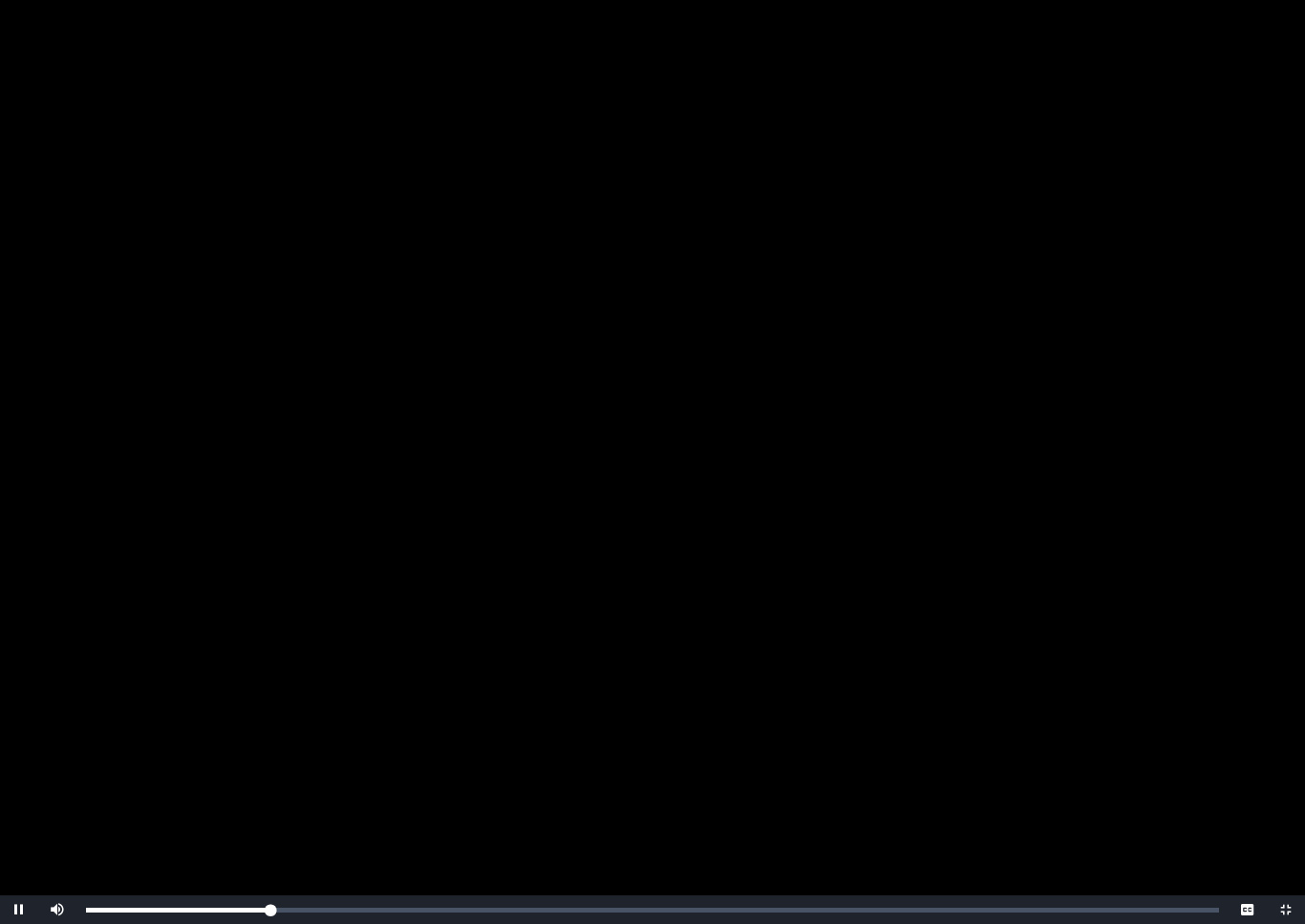 click on "Progress : 0%" at bounding box center [178, 910] 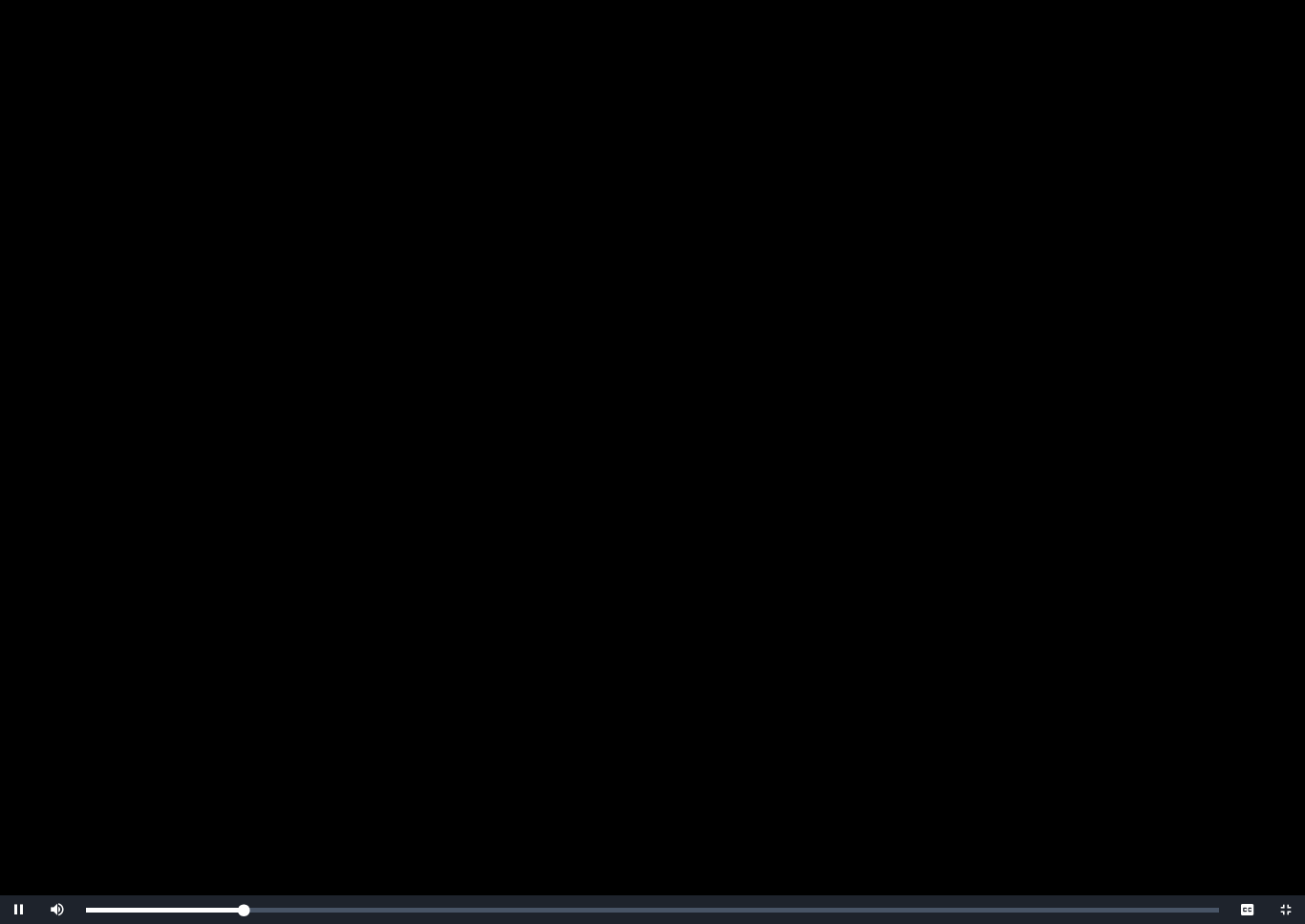 click on "Progress : 0%" at bounding box center [164, 910] 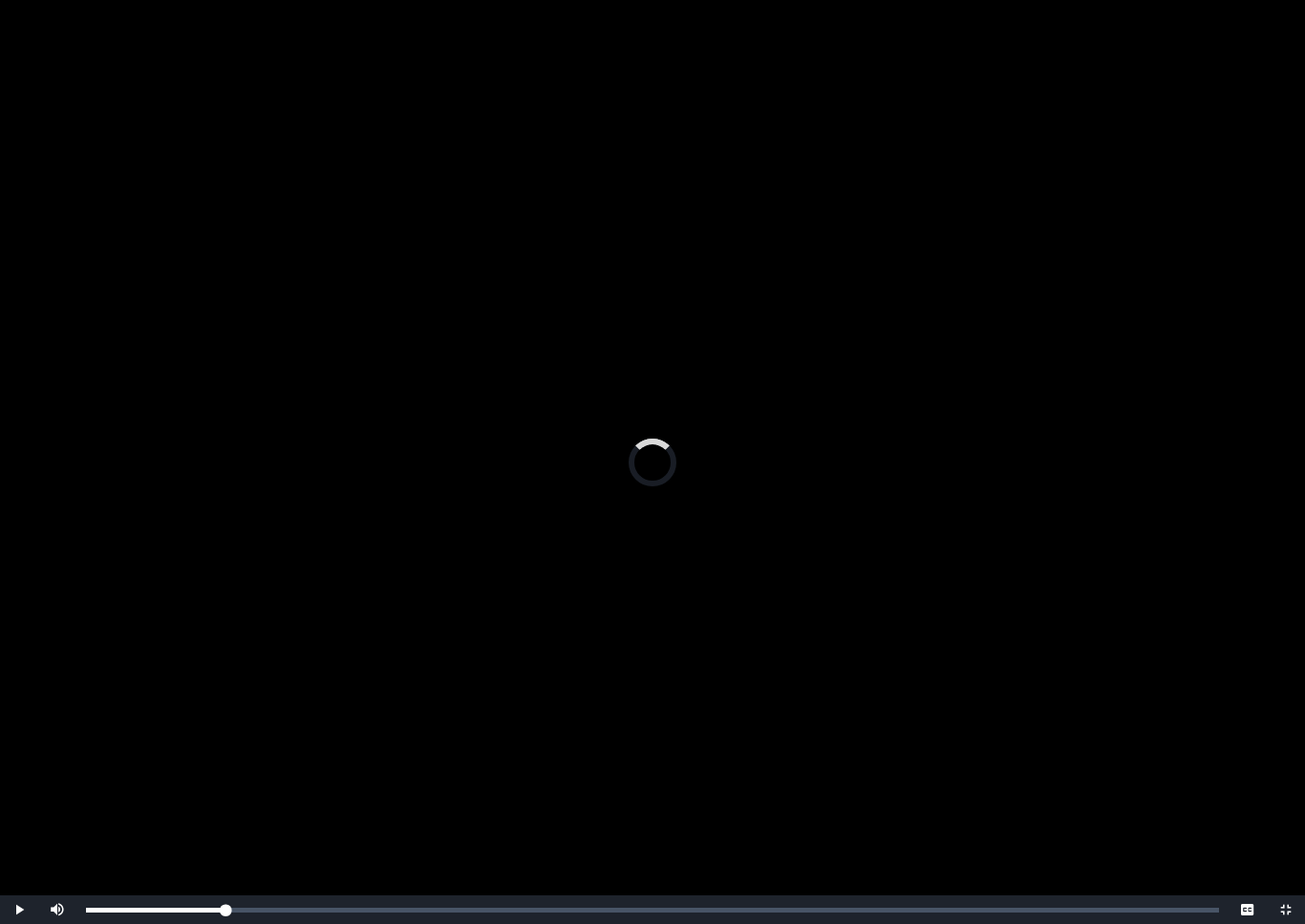 click on "Progress : 0%" at bounding box center [156, 910] 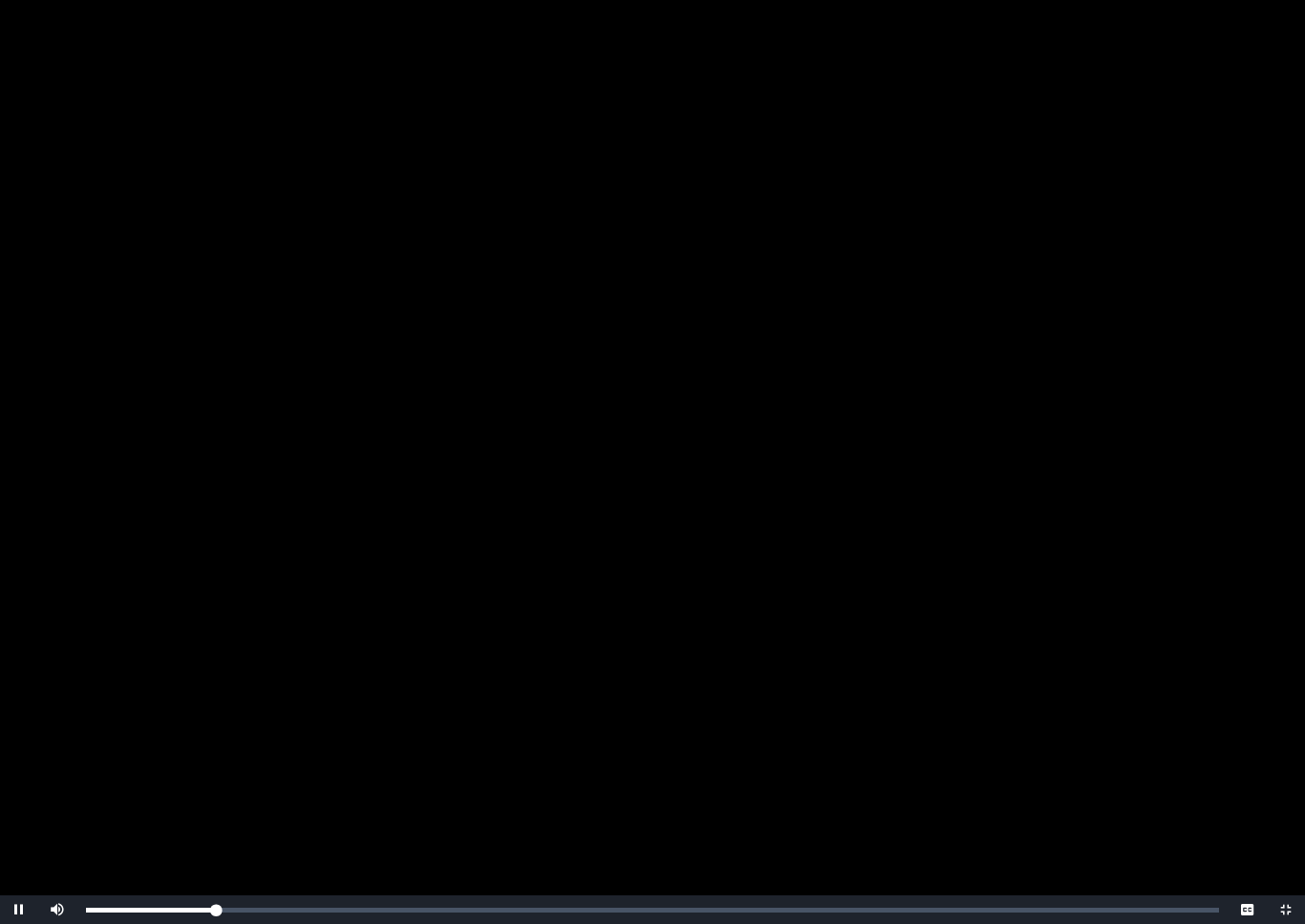 click on "Progress : 0%" at bounding box center (151, 910) 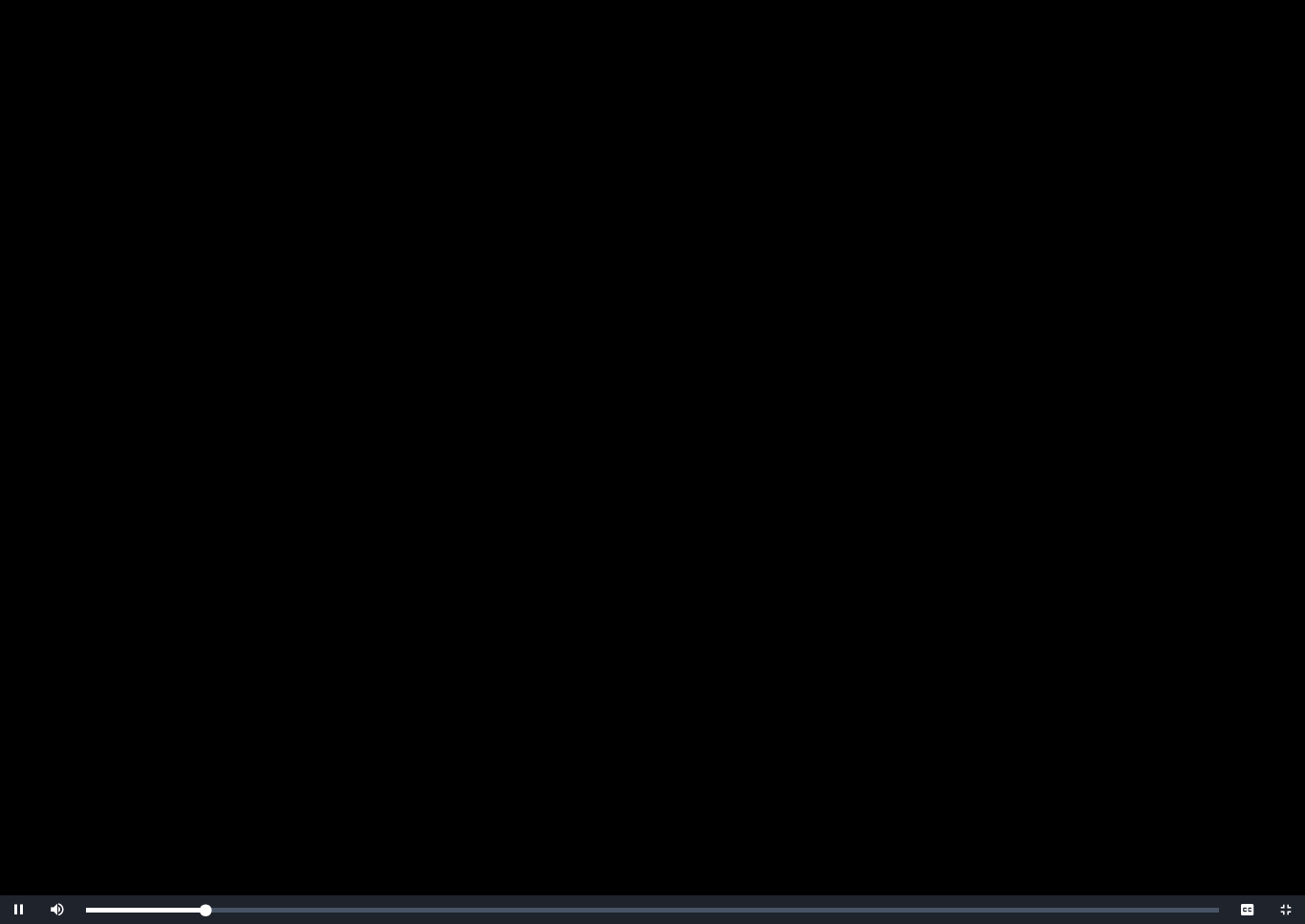 click on "Progress : 0%" at bounding box center (145, 910) 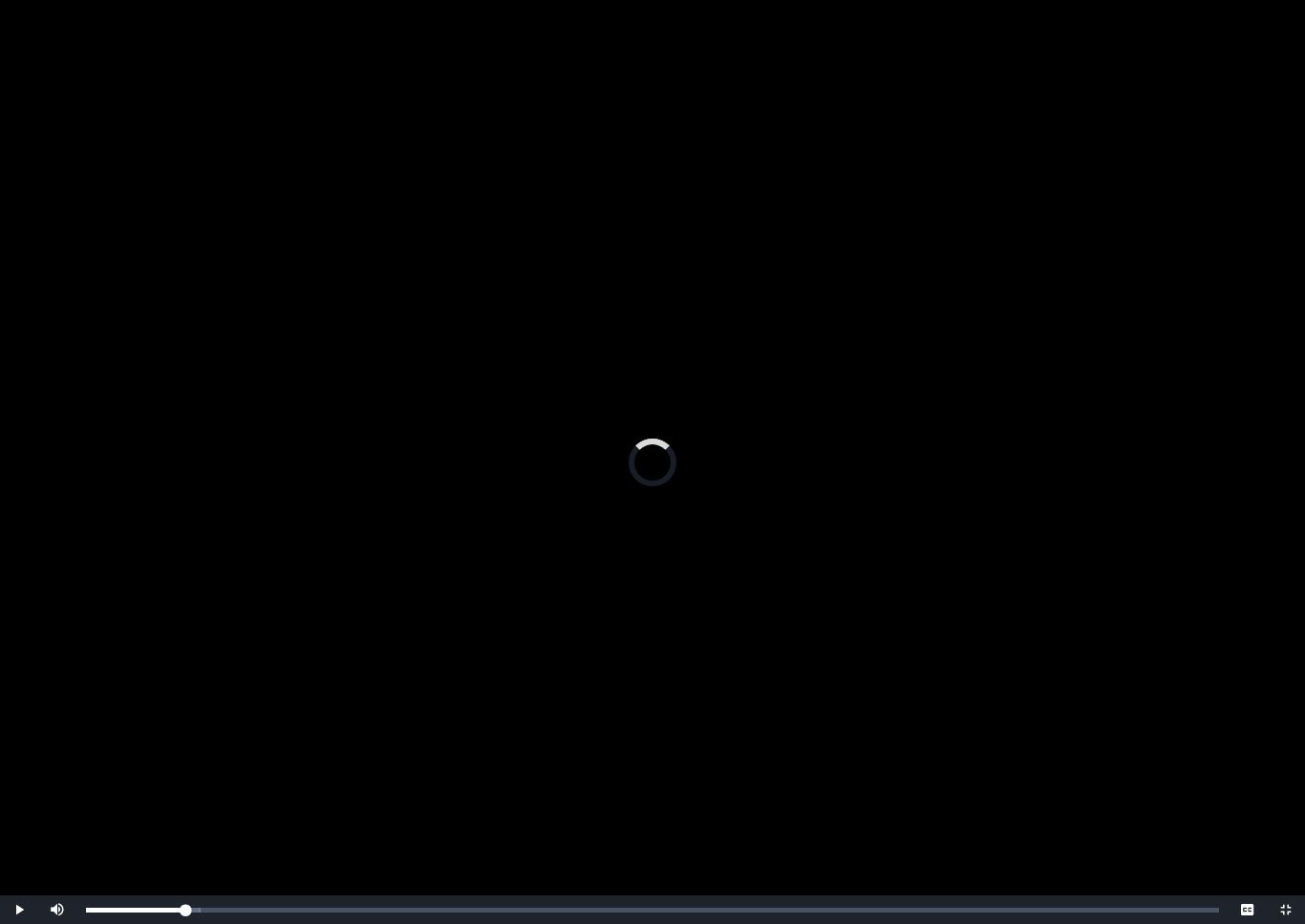 click on "Progress : 0%" at bounding box center [136, 910] 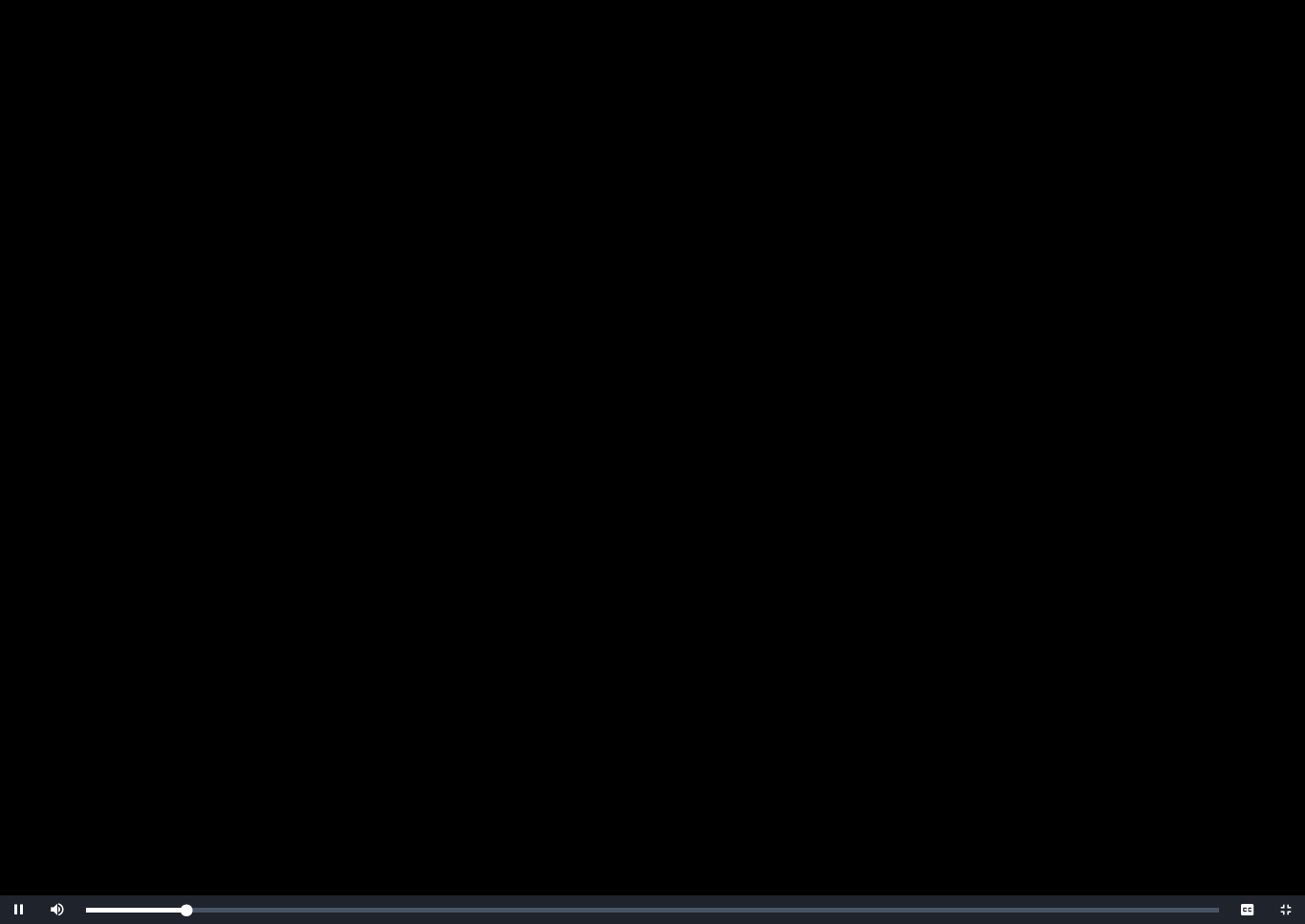 click on "Progress : 0%" at bounding box center (136, 910) 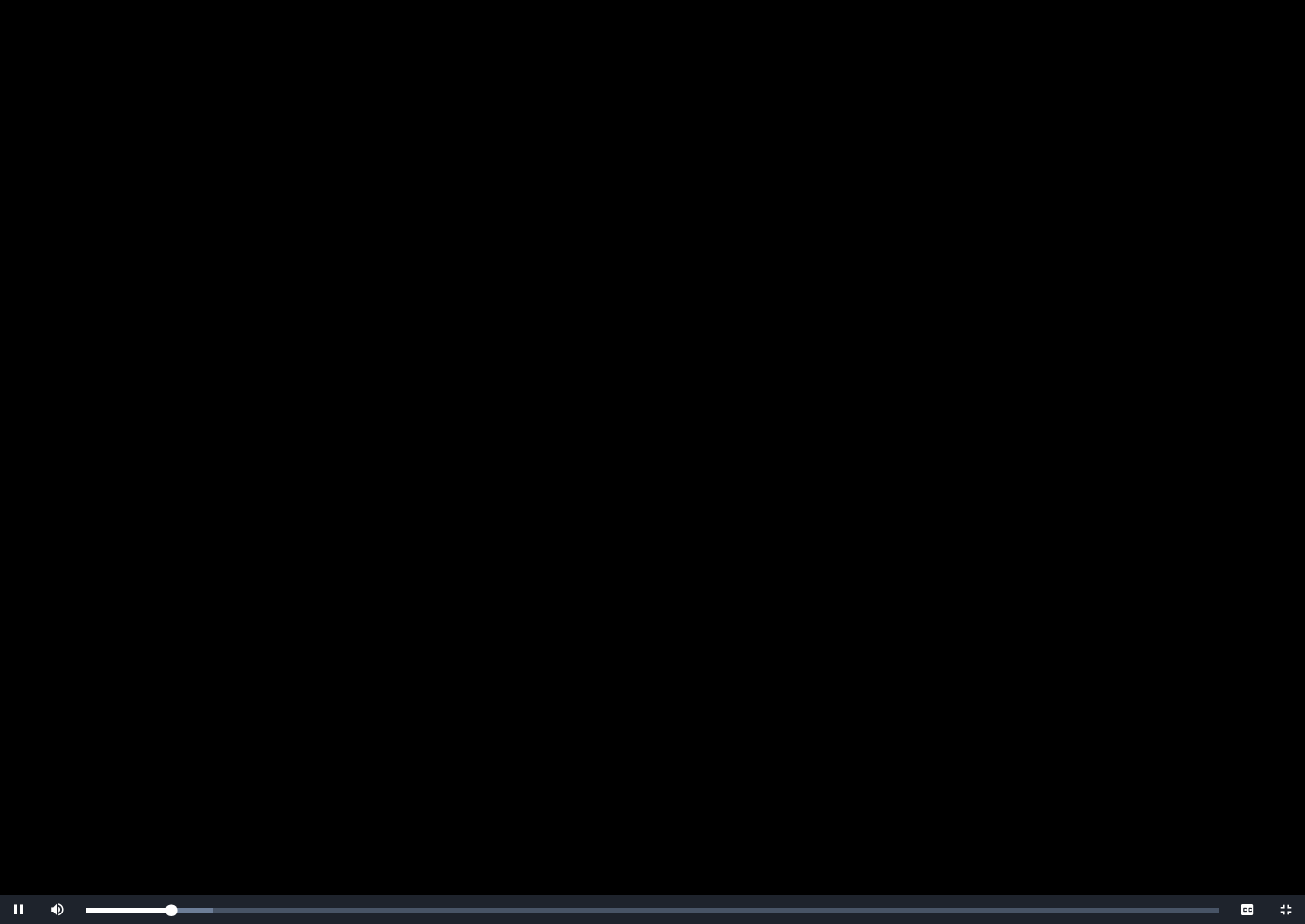 click on "Progress : 0%" at bounding box center (129, 910) 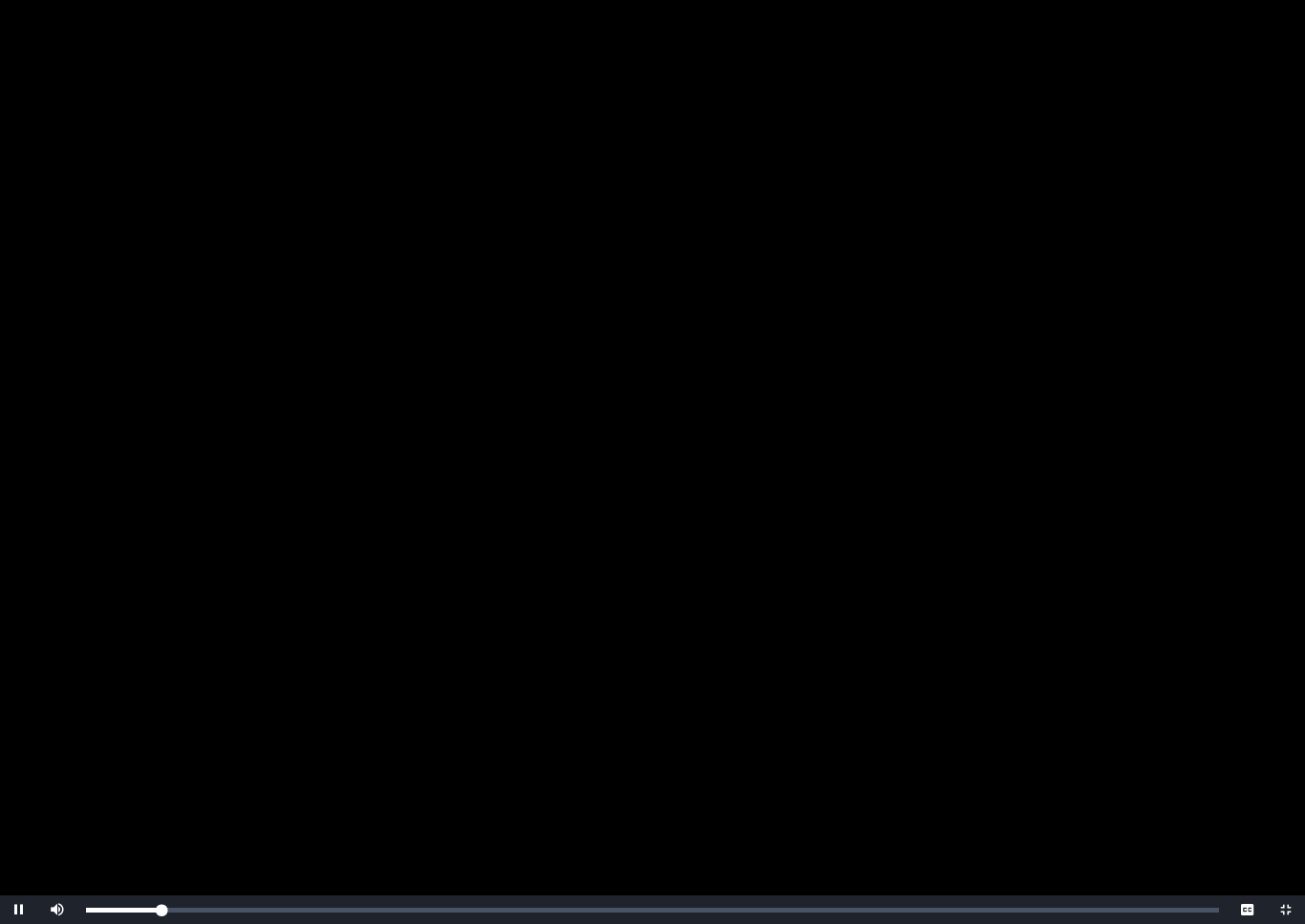 click on "Progress : 0%" at bounding box center [123, 910] 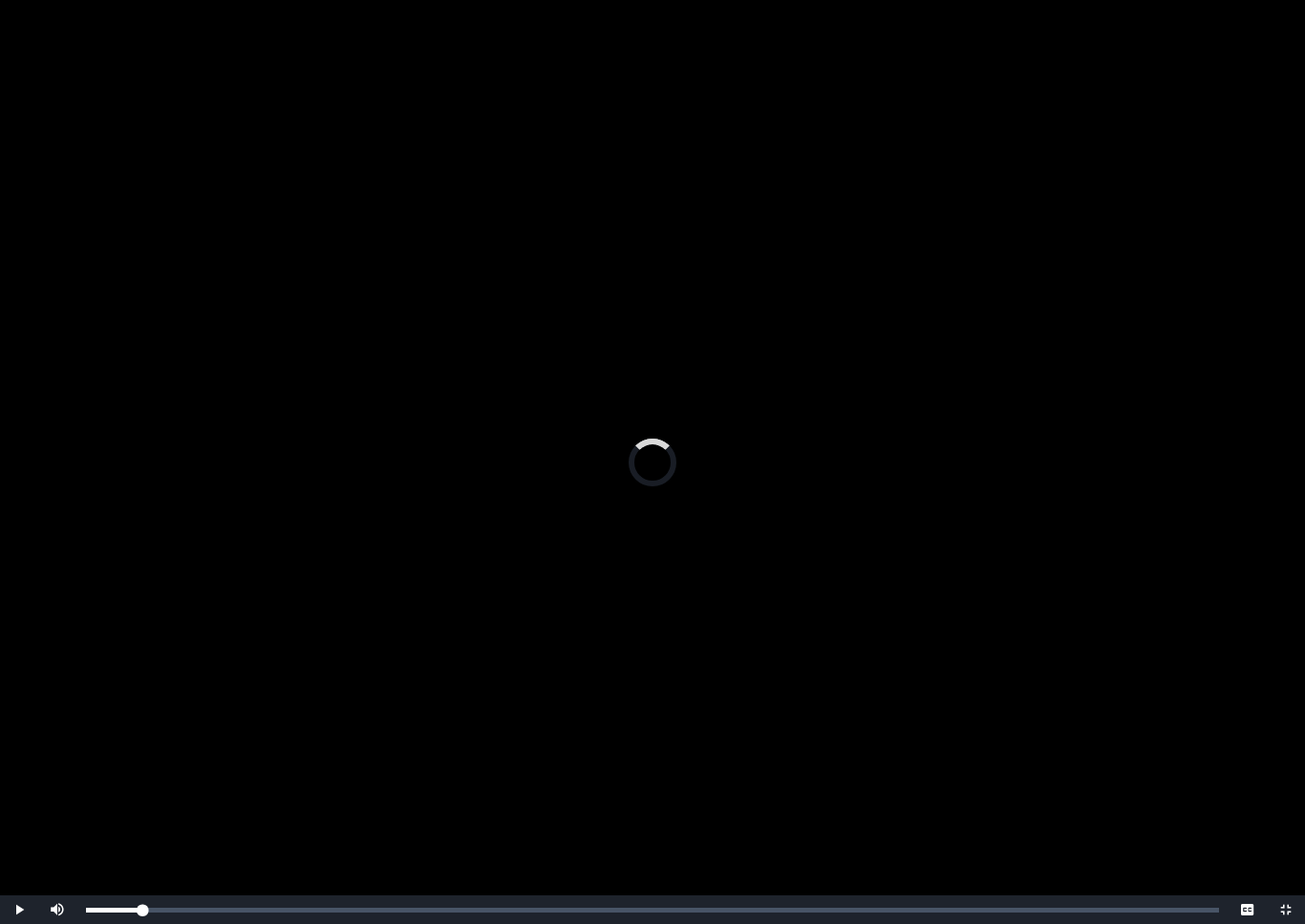 click on "Progress : 0%" at bounding box center (115, 910) 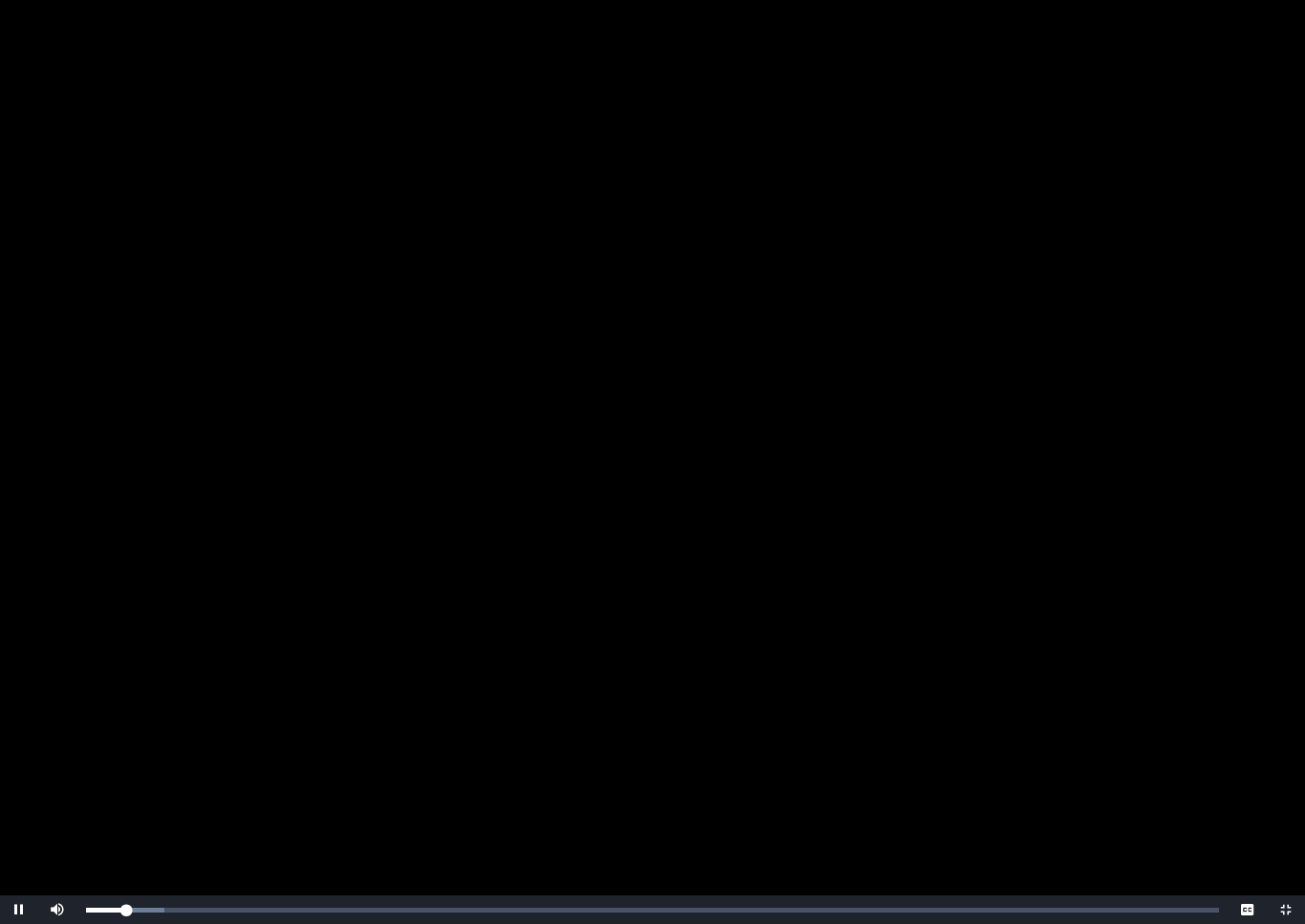click on "Progress : 0%" at bounding box center (106, 910) 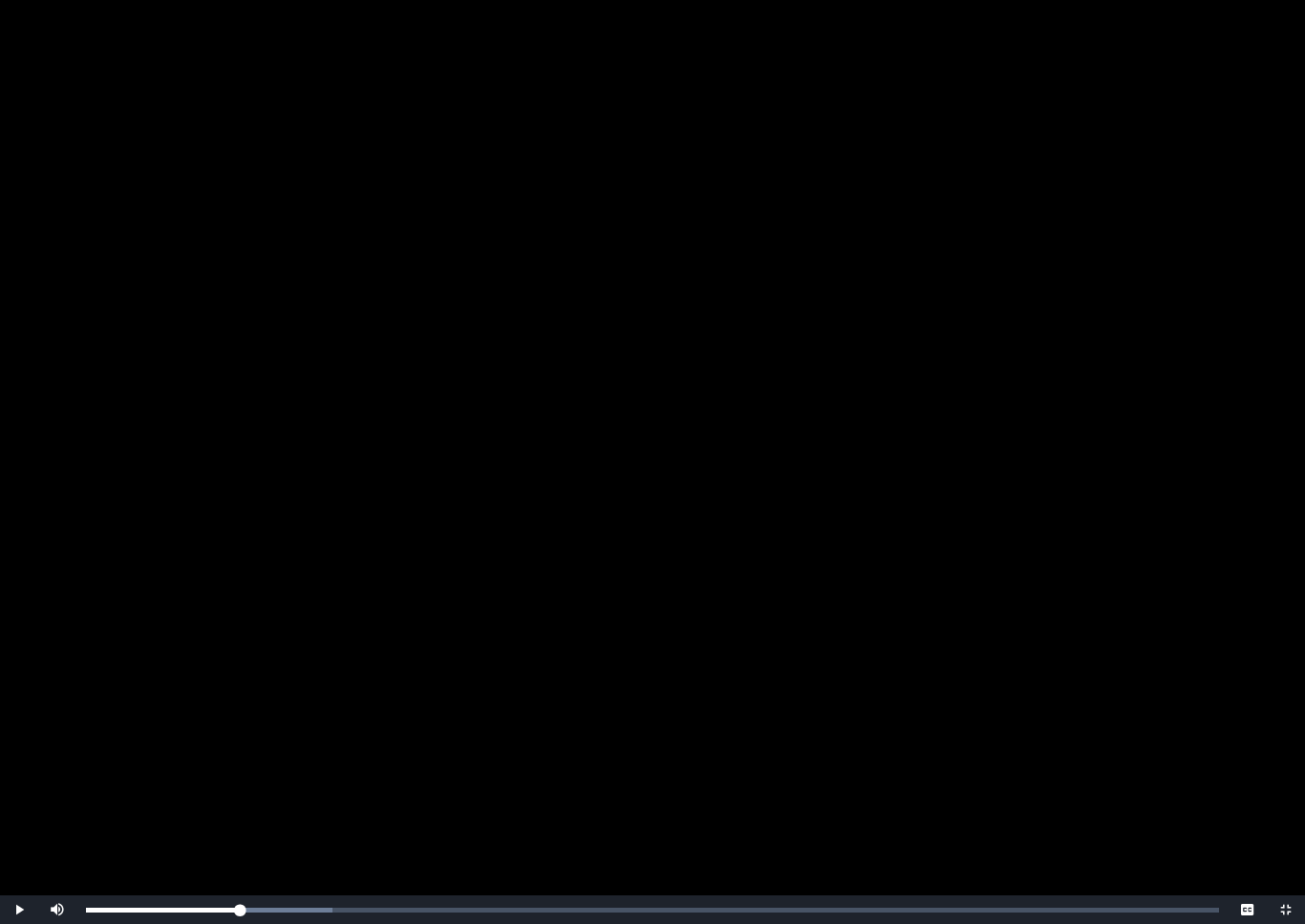 drag, startPoint x: 119, startPoint y: 909, endPoint x: 240, endPoint y: 904, distance: 121.10326 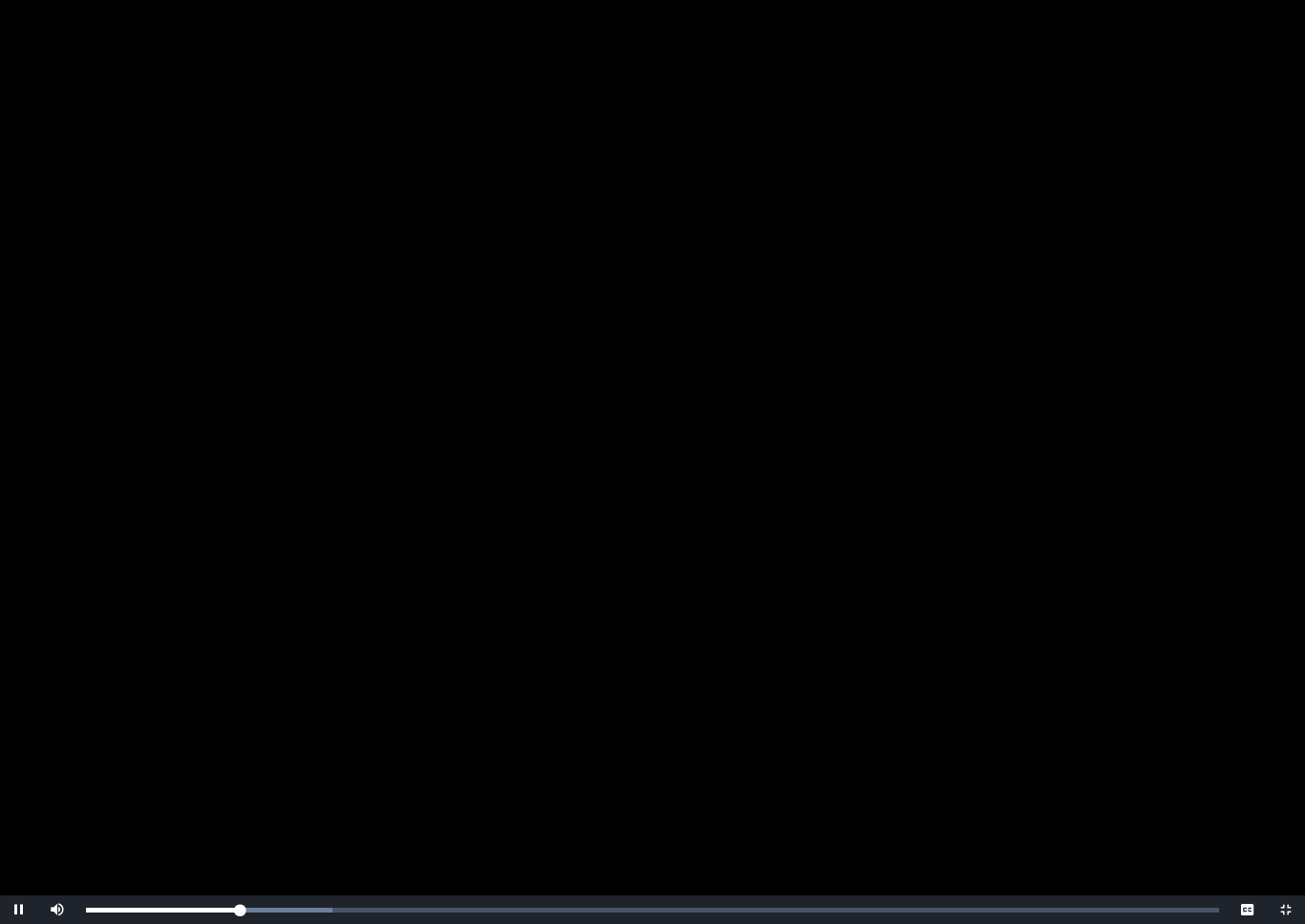 click on "Loaded : 0% Progress : 0%" at bounding box center (652, 910) 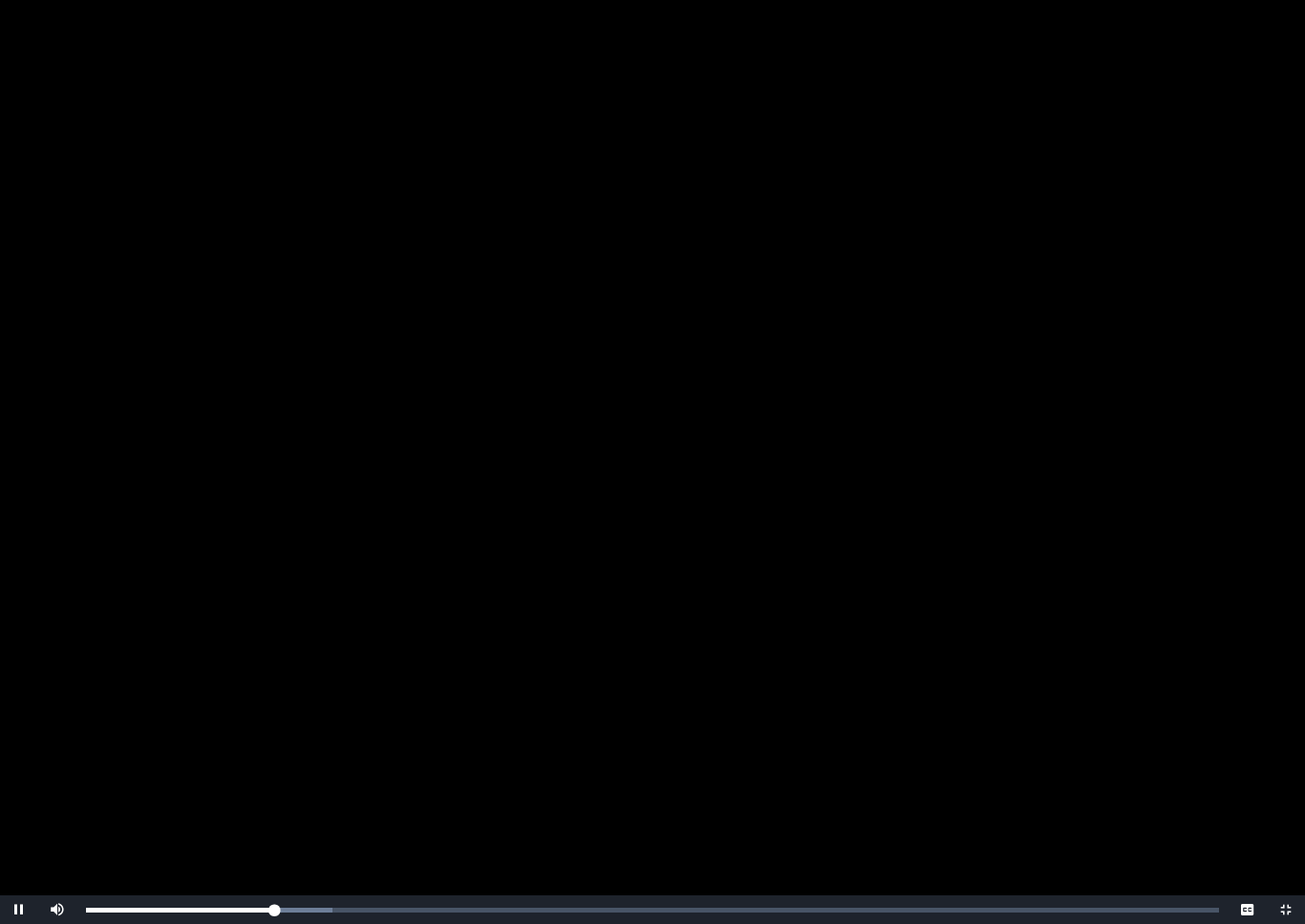 click on "Loaded : 0% Progress : 0%" at bounding box center [652, 910] 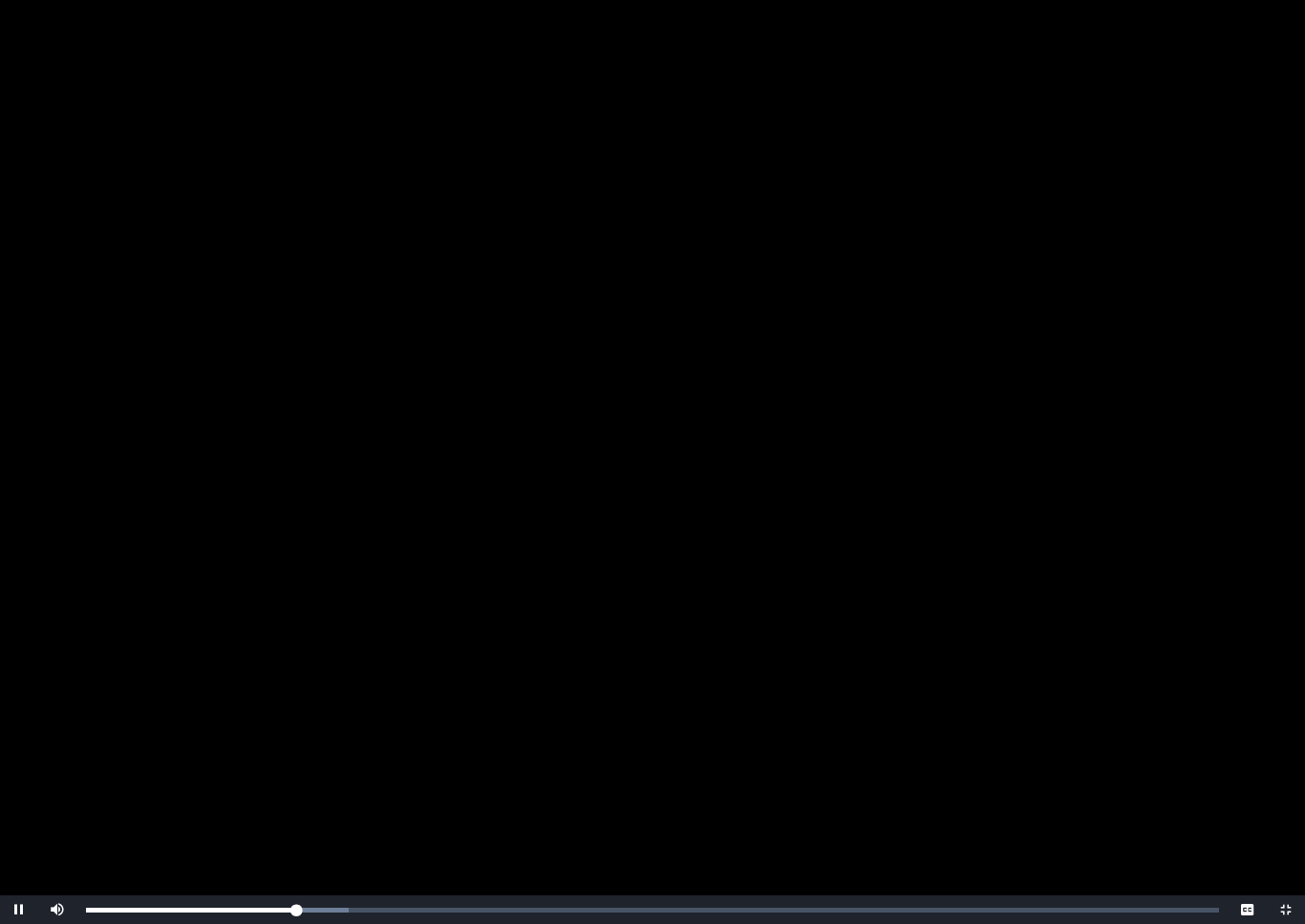 click at bounding box center (304, 910) 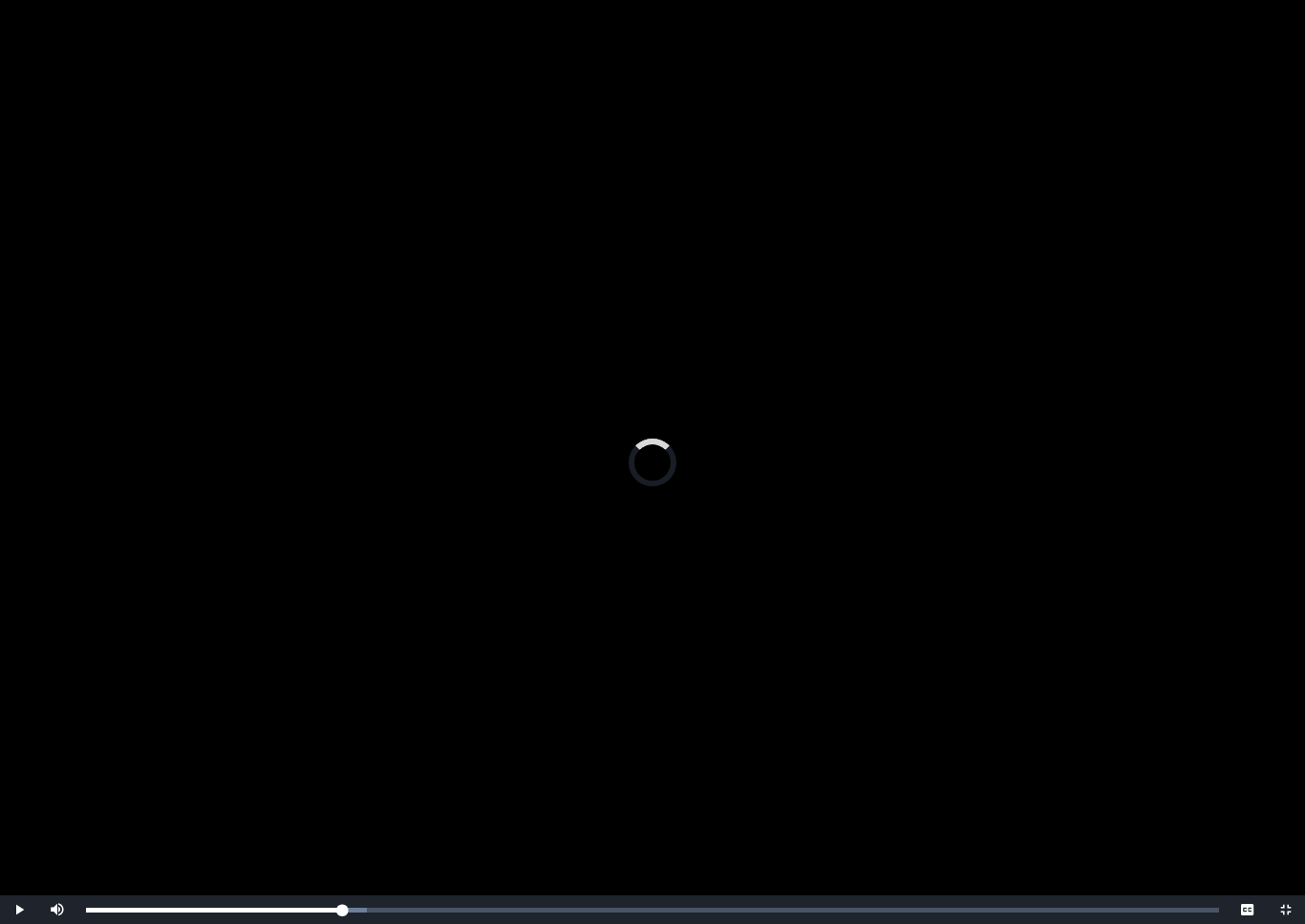 click on "Loaded : 0% Progress : 0%" at bounding box center (652, 910) 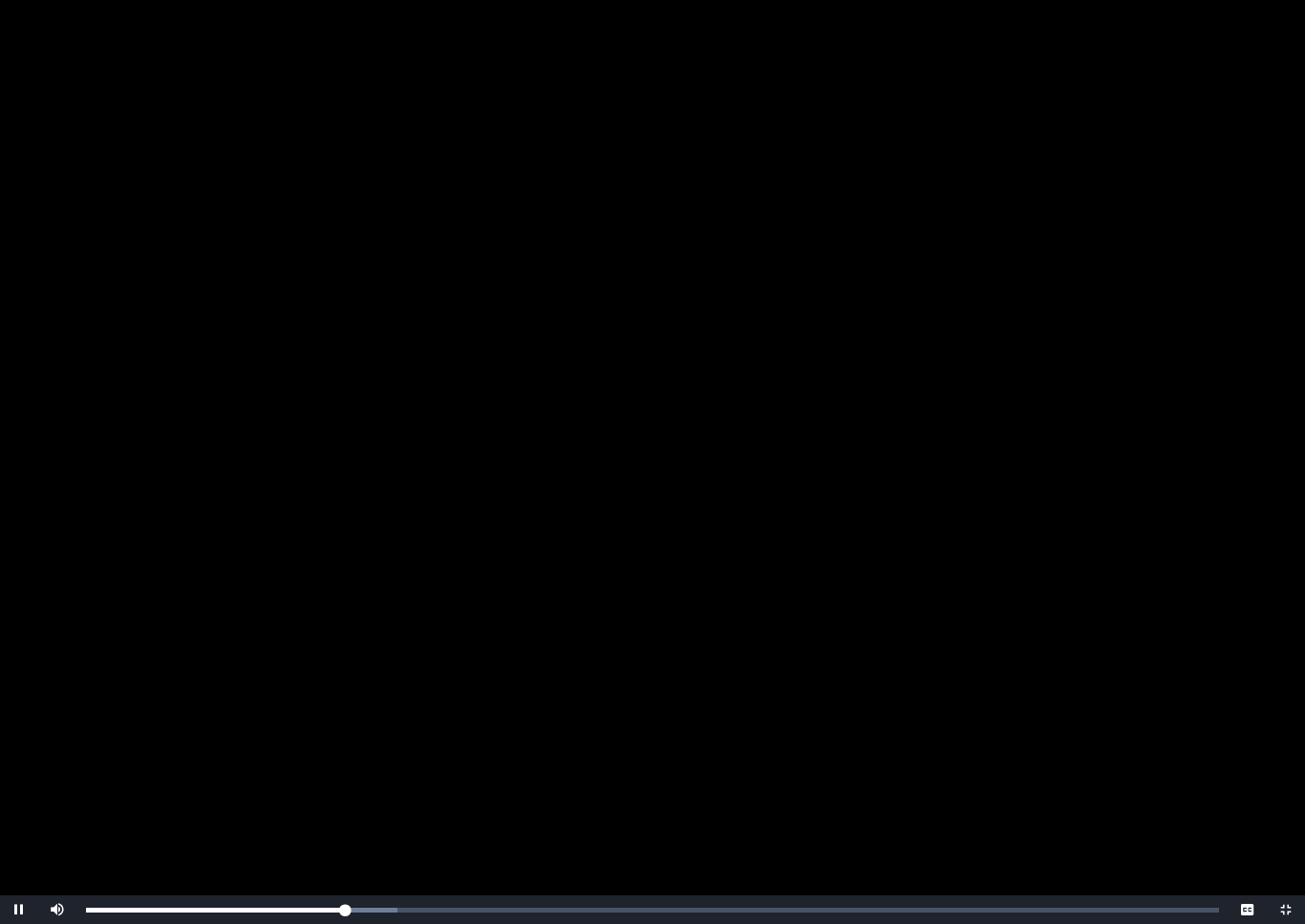 click on "Progress : 0%" at bounding box center [216, 910] 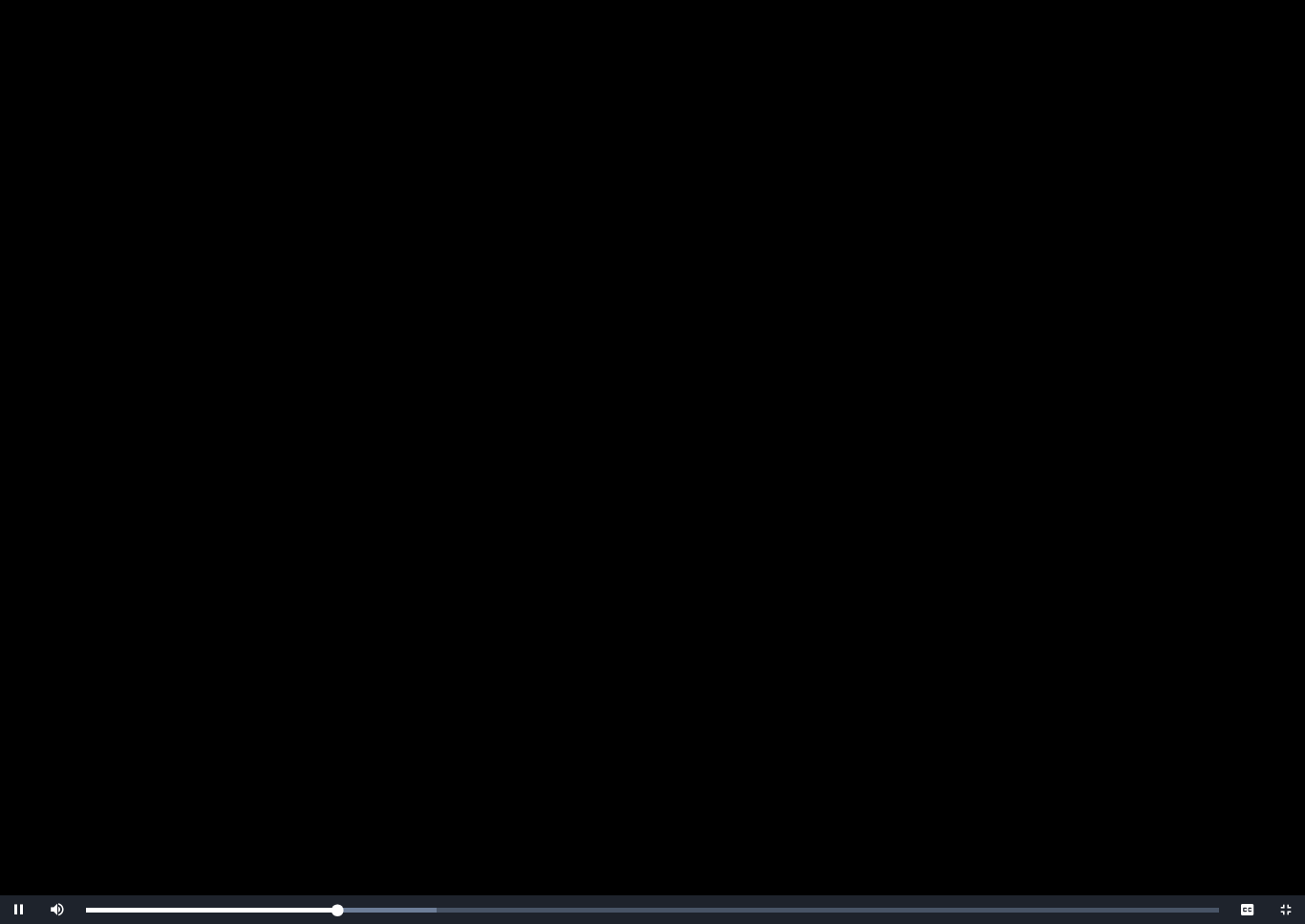 click on "Progress : 0%" at bounding box center (212, 910) 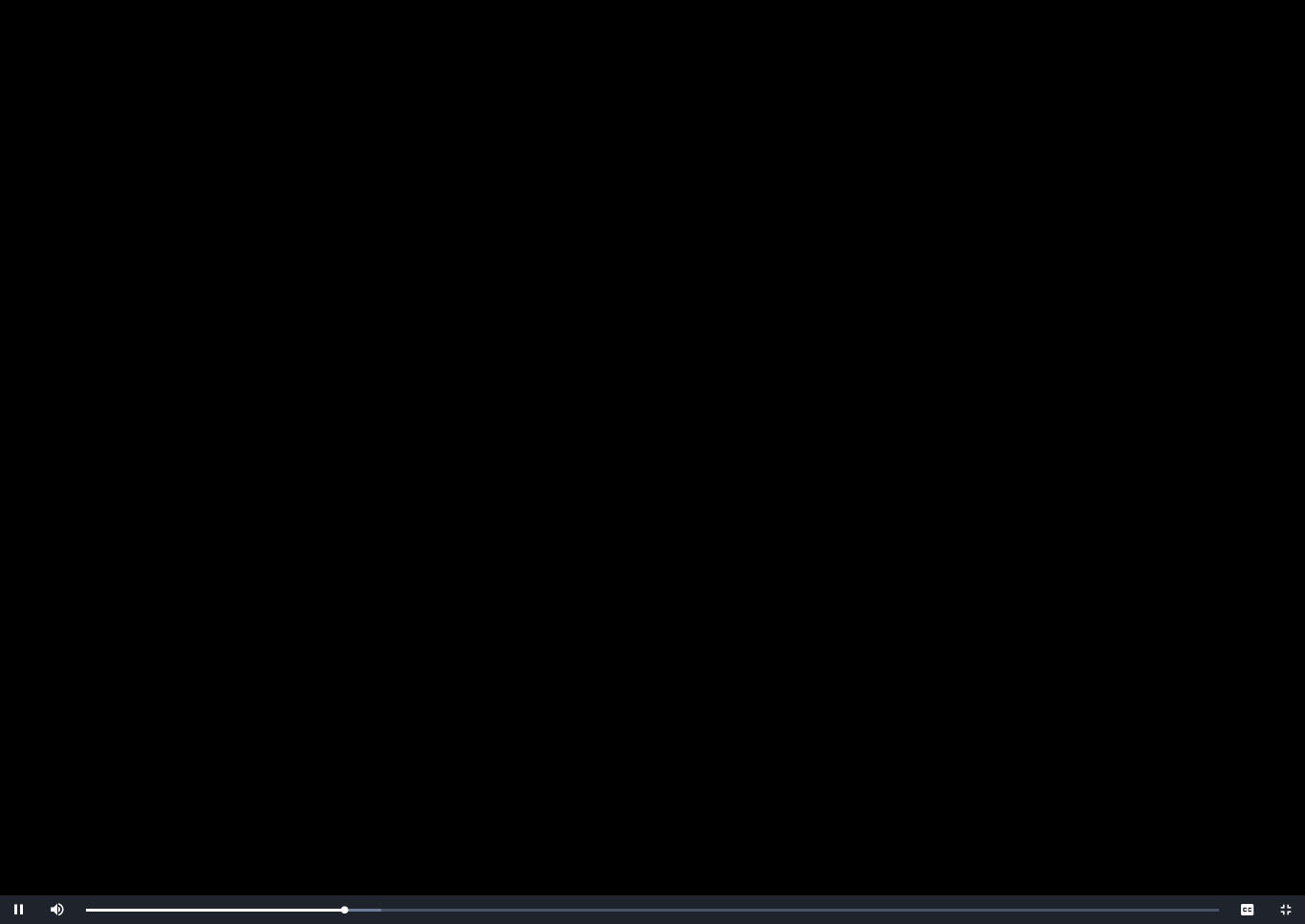 click on "**********" at bounding box center [652, 306] 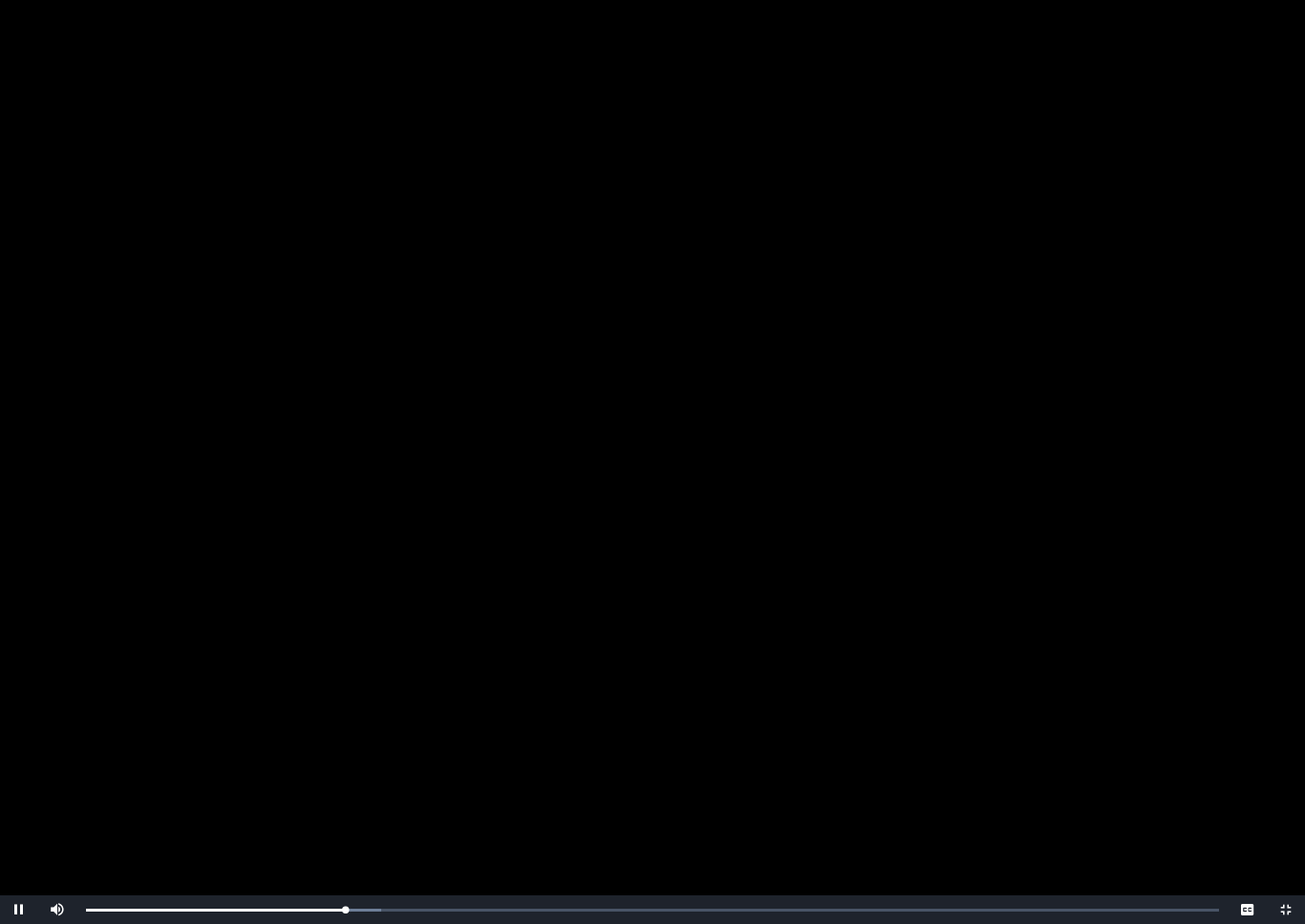 click at bounding box center (652, 462) 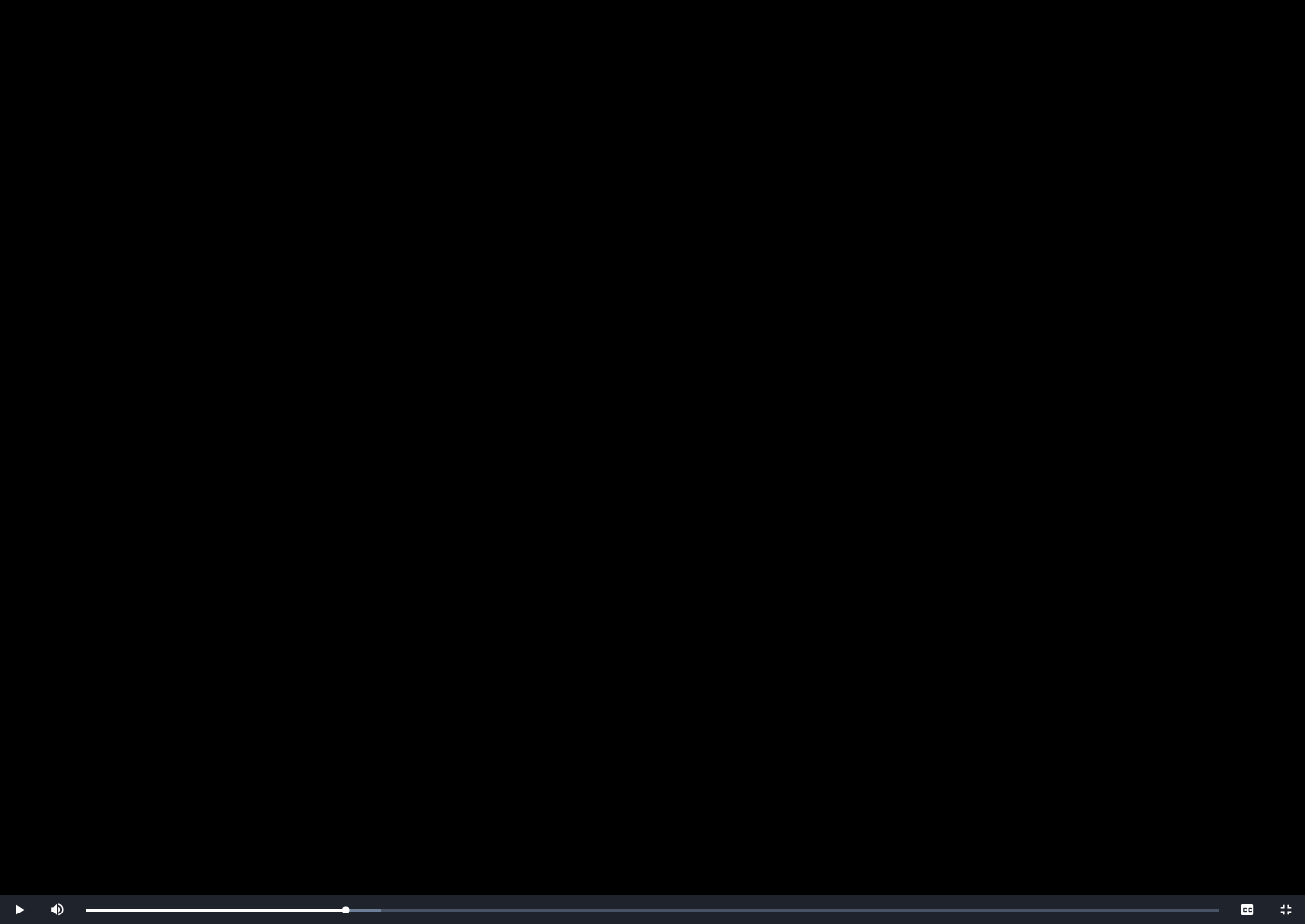 click at bounding box center [652, 462] 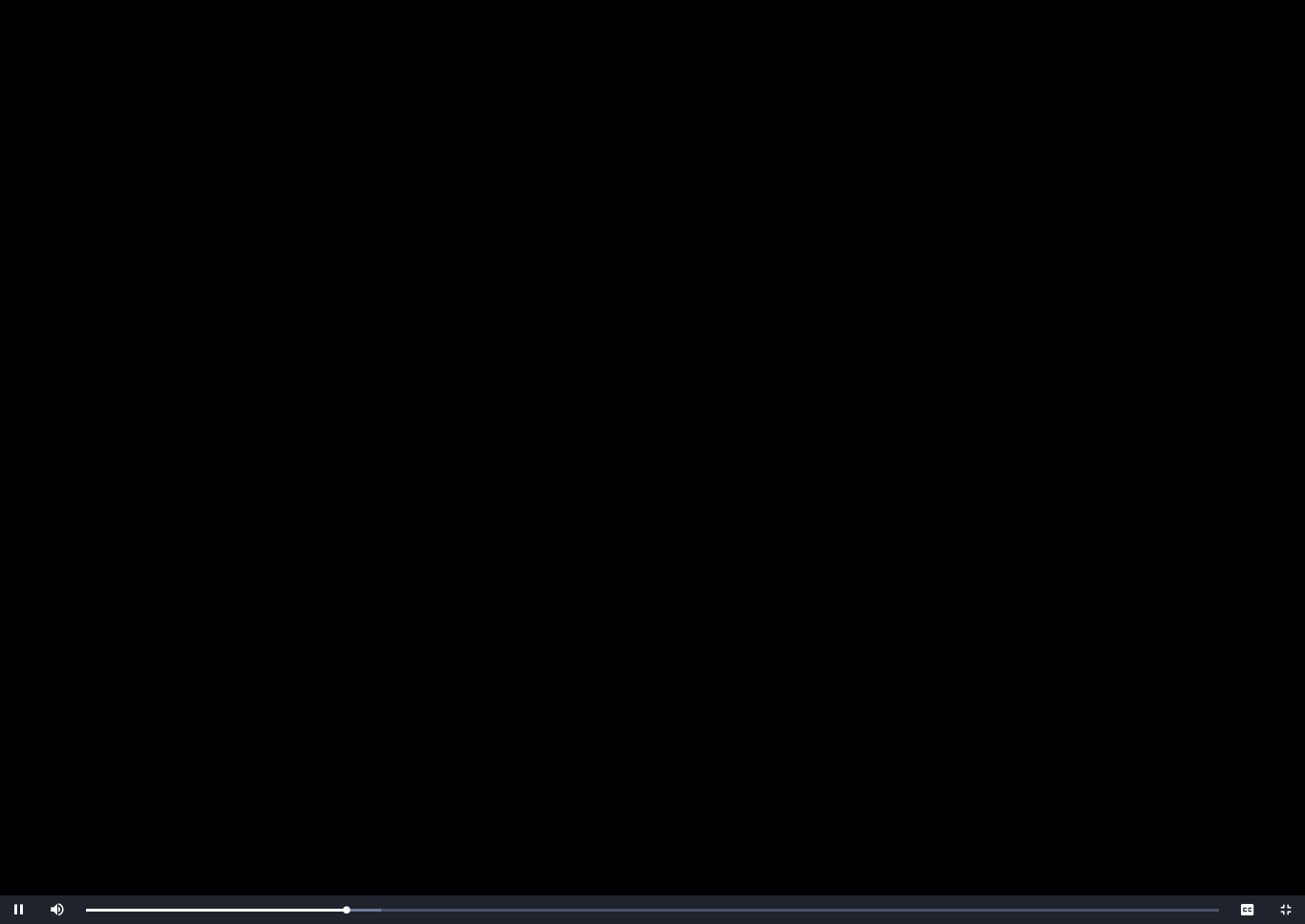 click at bounding box center (1286, 910) 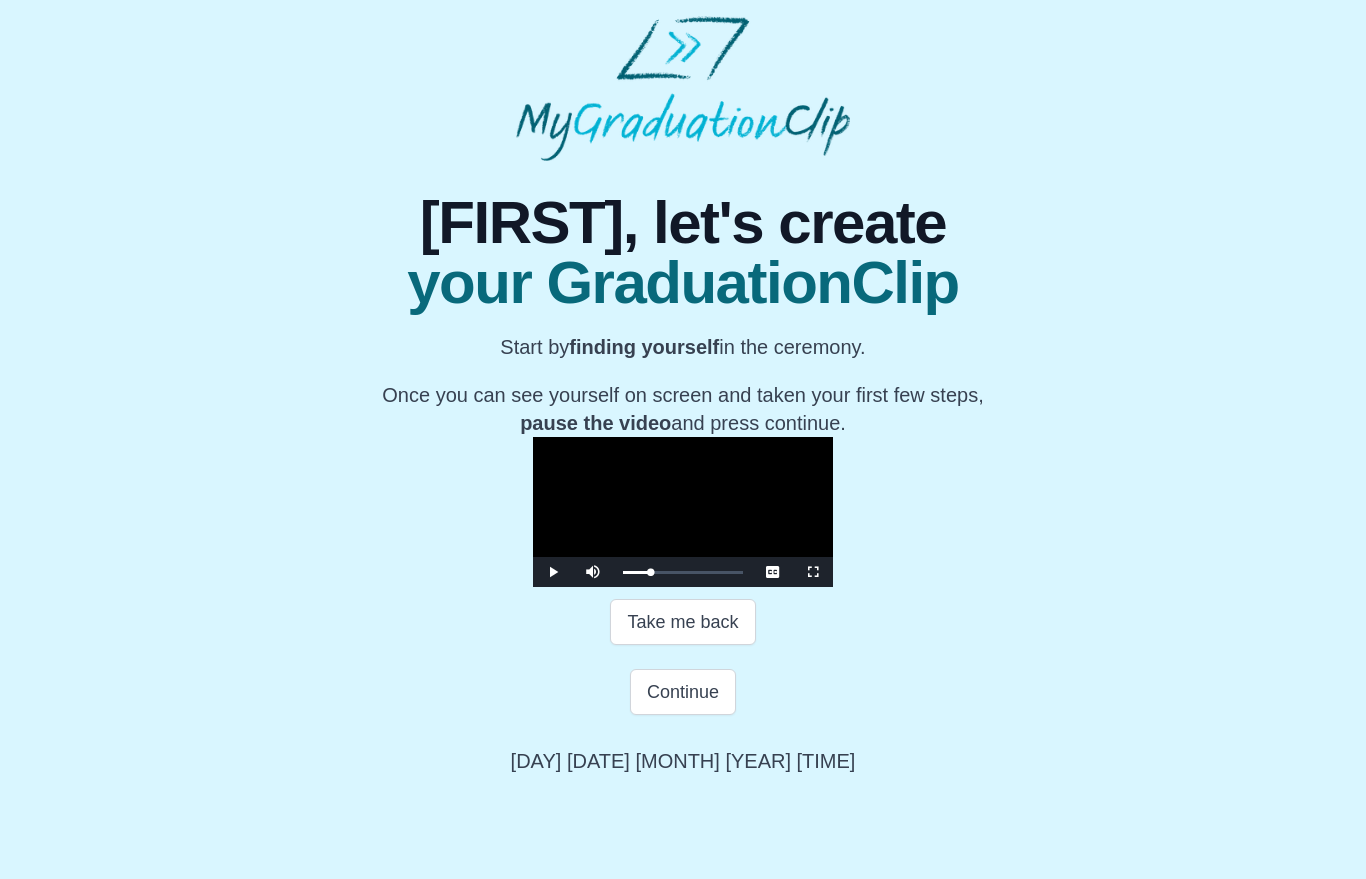 click at bounding box center [683, 512] 